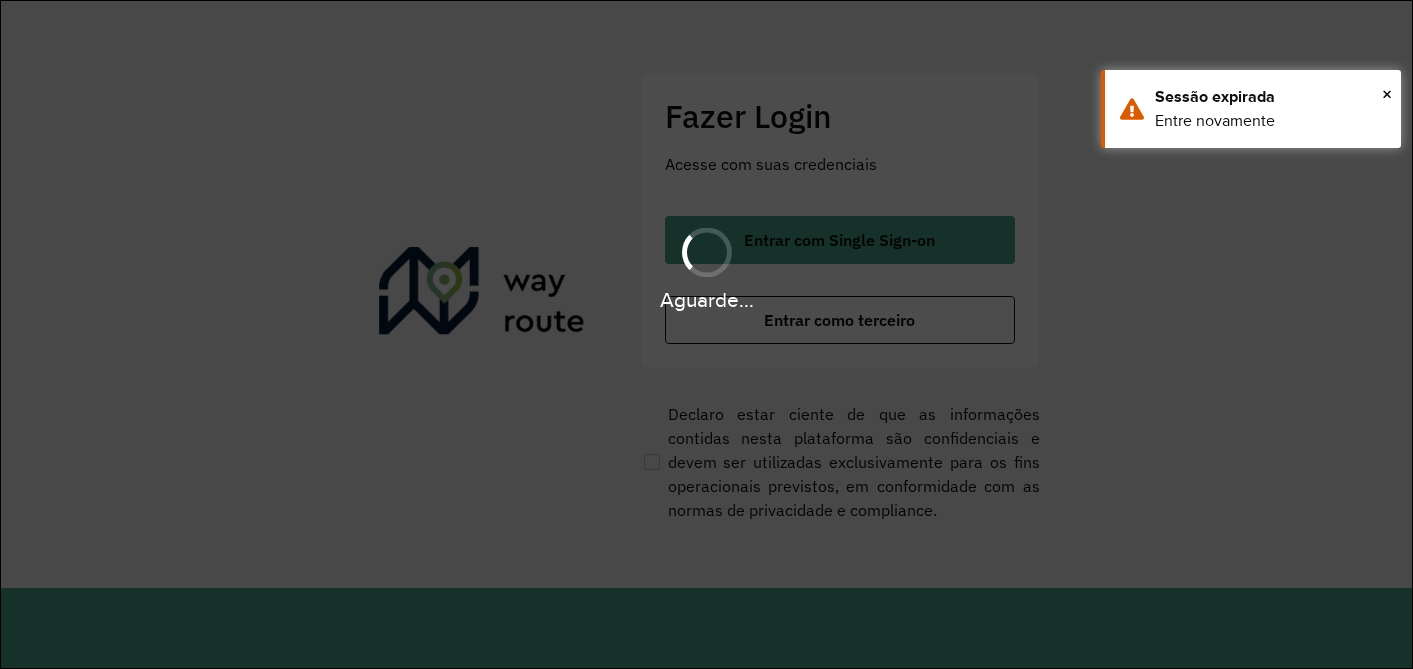 scroll, scrollTop: 0, scrollLeft: 0, axis: both 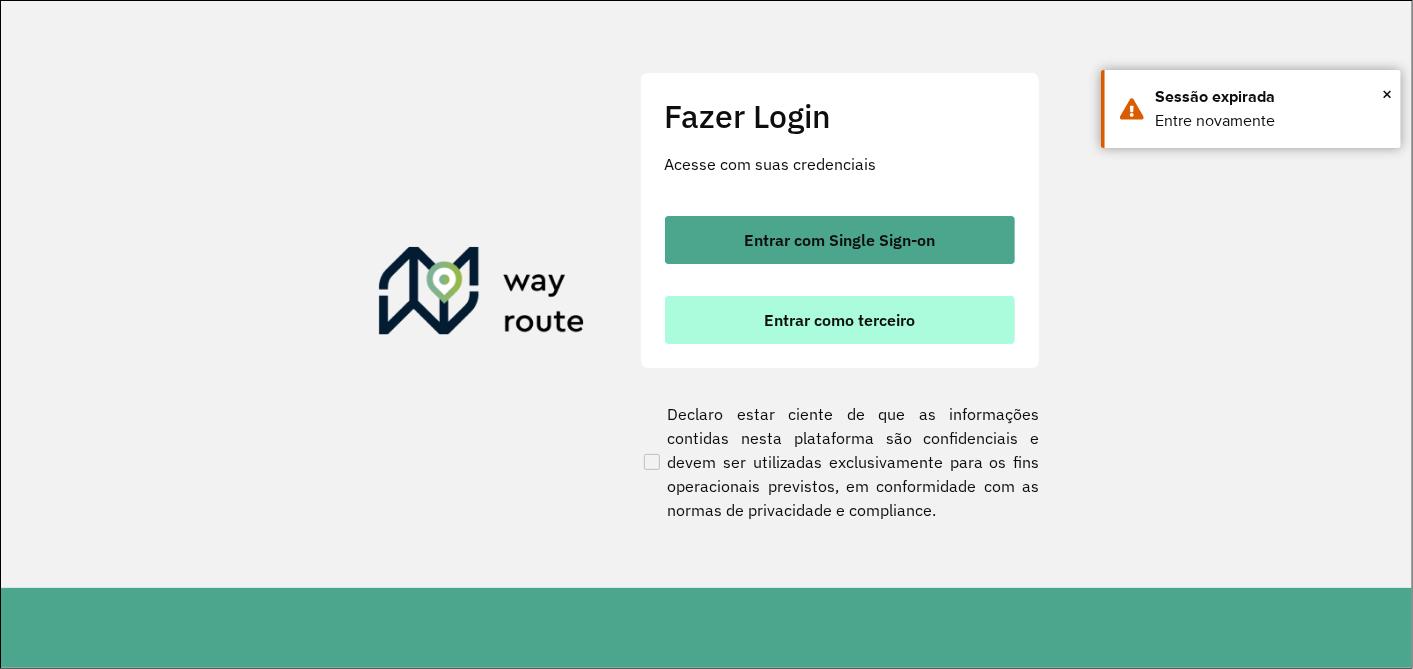 click on "Entrar como terceiro" at bounding box center [839, 320] 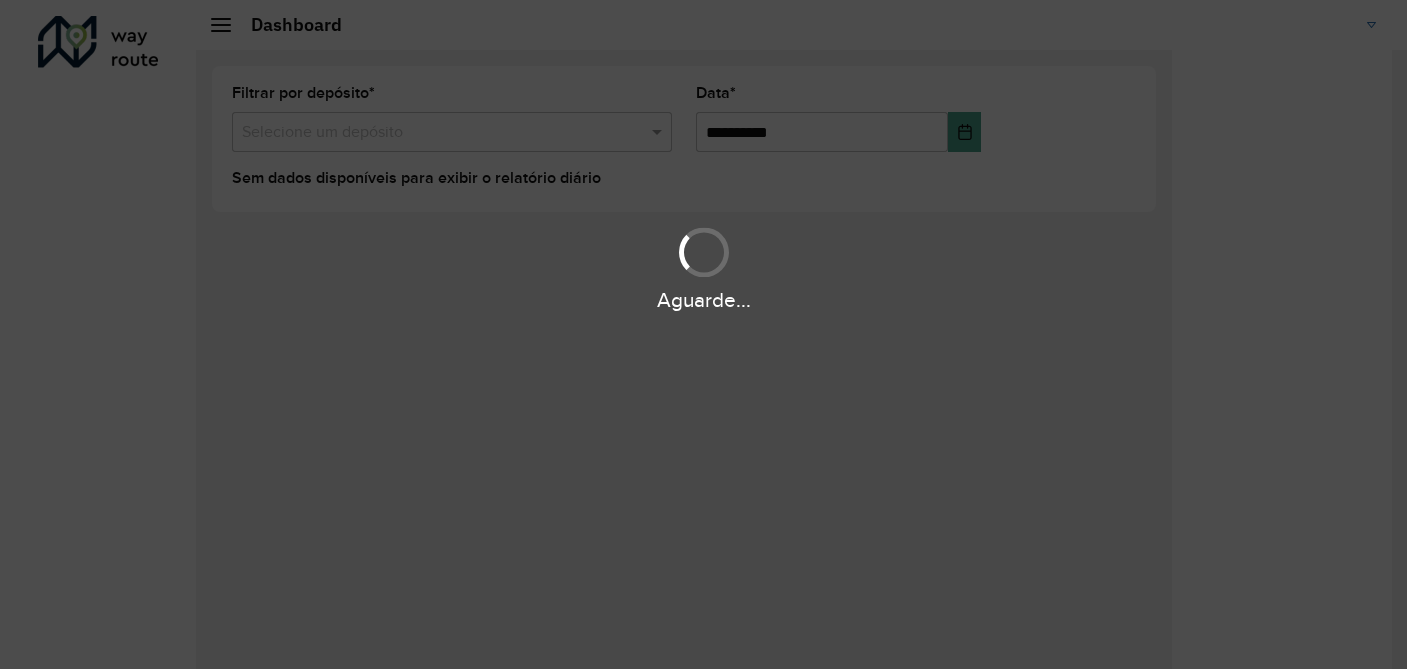 scroll, scrollTop: 0, scrollLeft: 0, axis: both 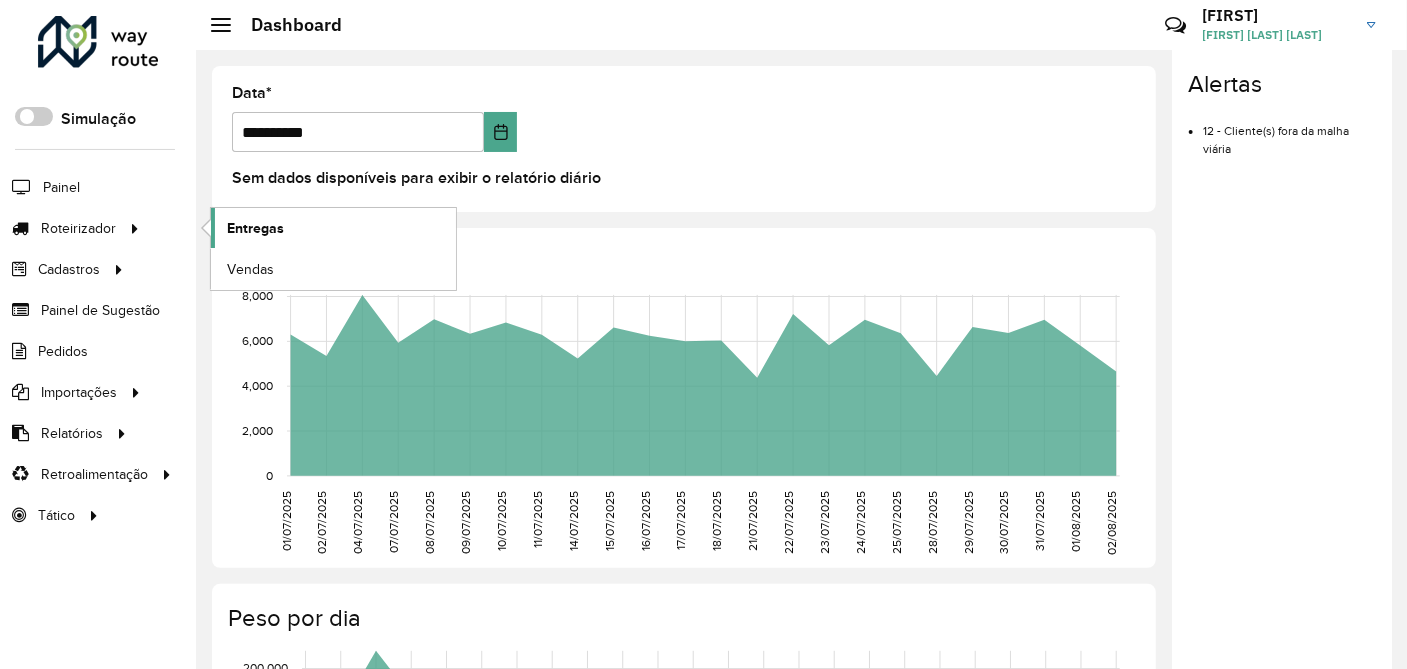 click on "Entregas" 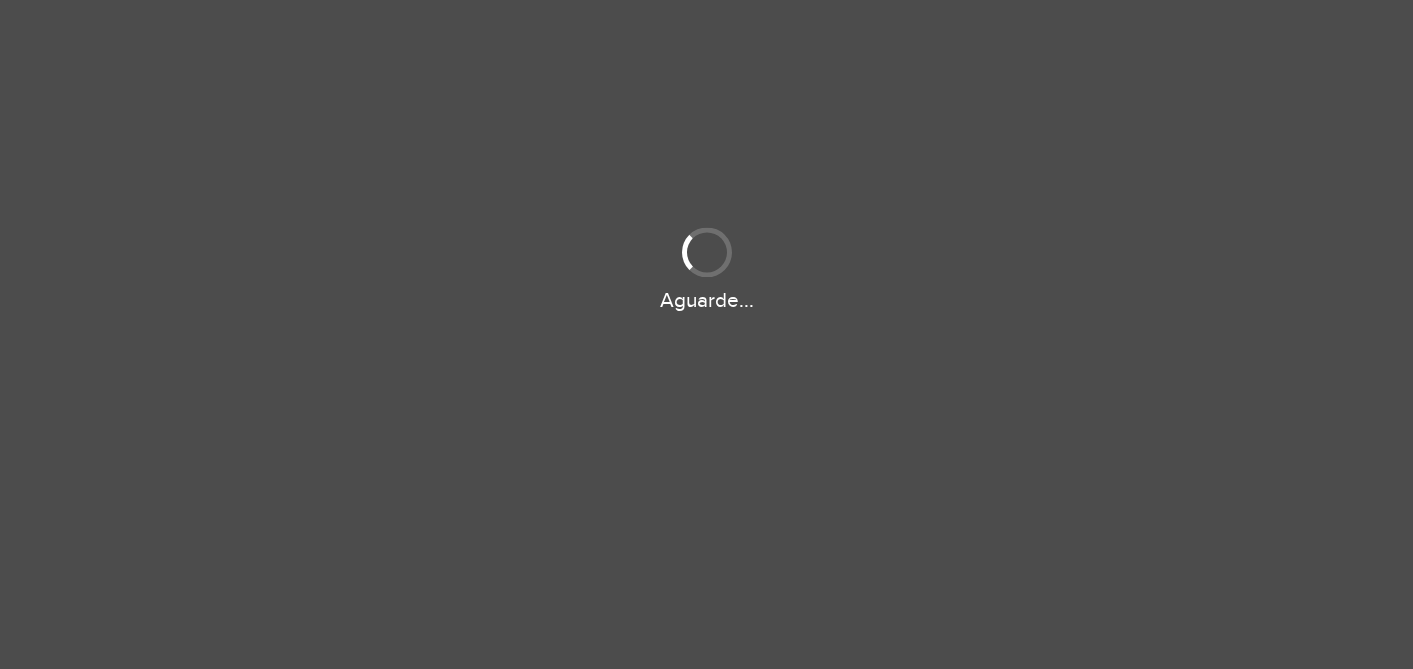 scroll, scrollTop: 0, scrollLeft: 0, axis: both 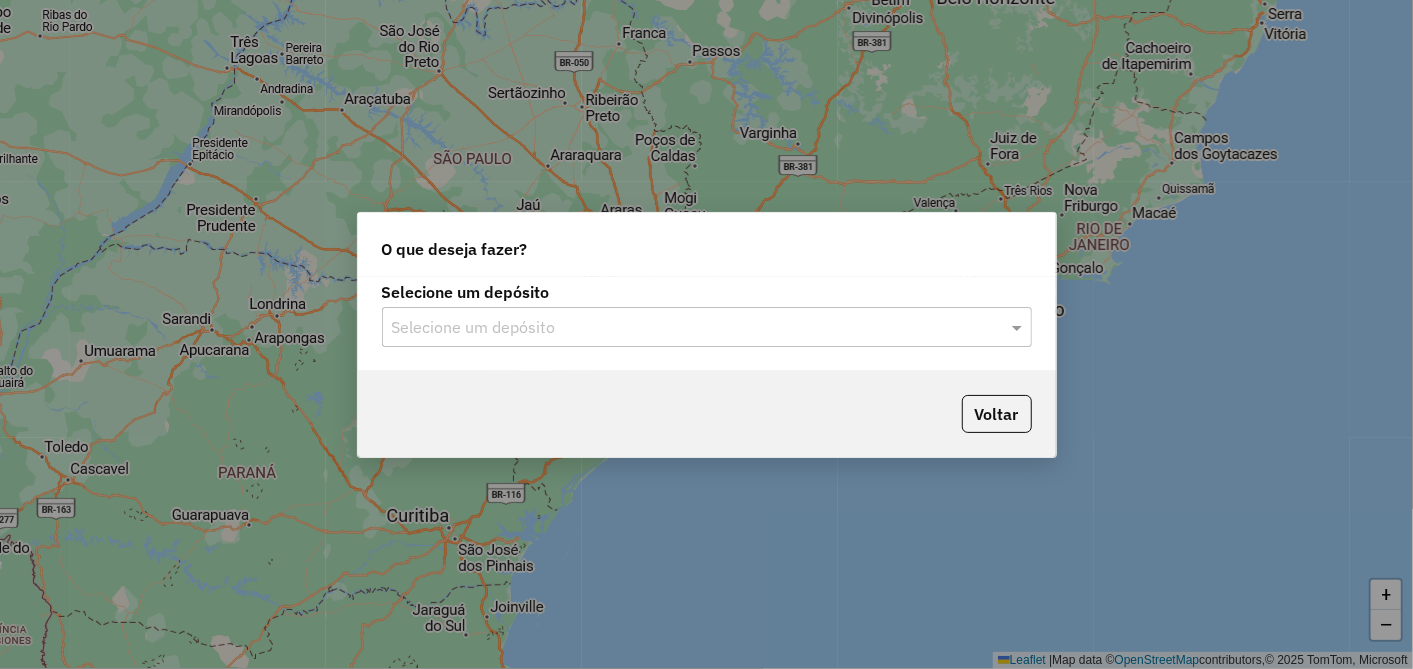 click 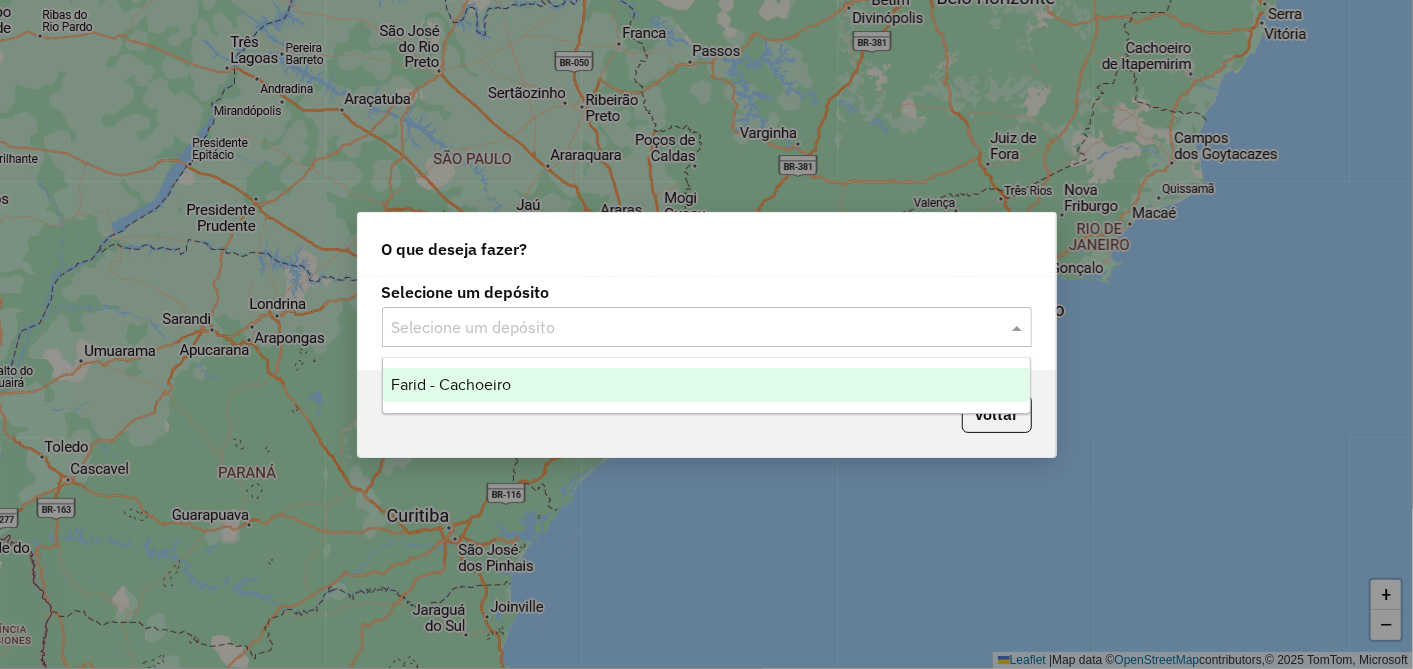 click on "Farid - Cachoeiro" at bounding box center [706, 385] 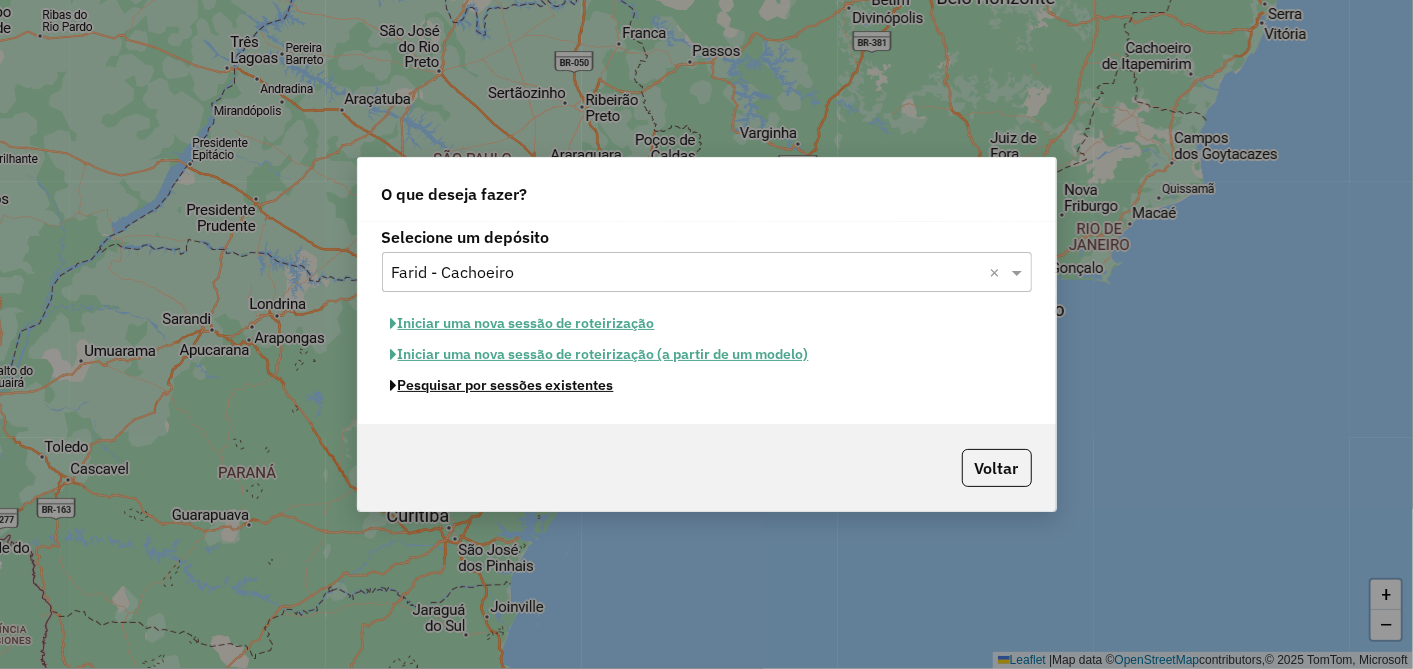 click on "Pesquisar por sessões existentes" 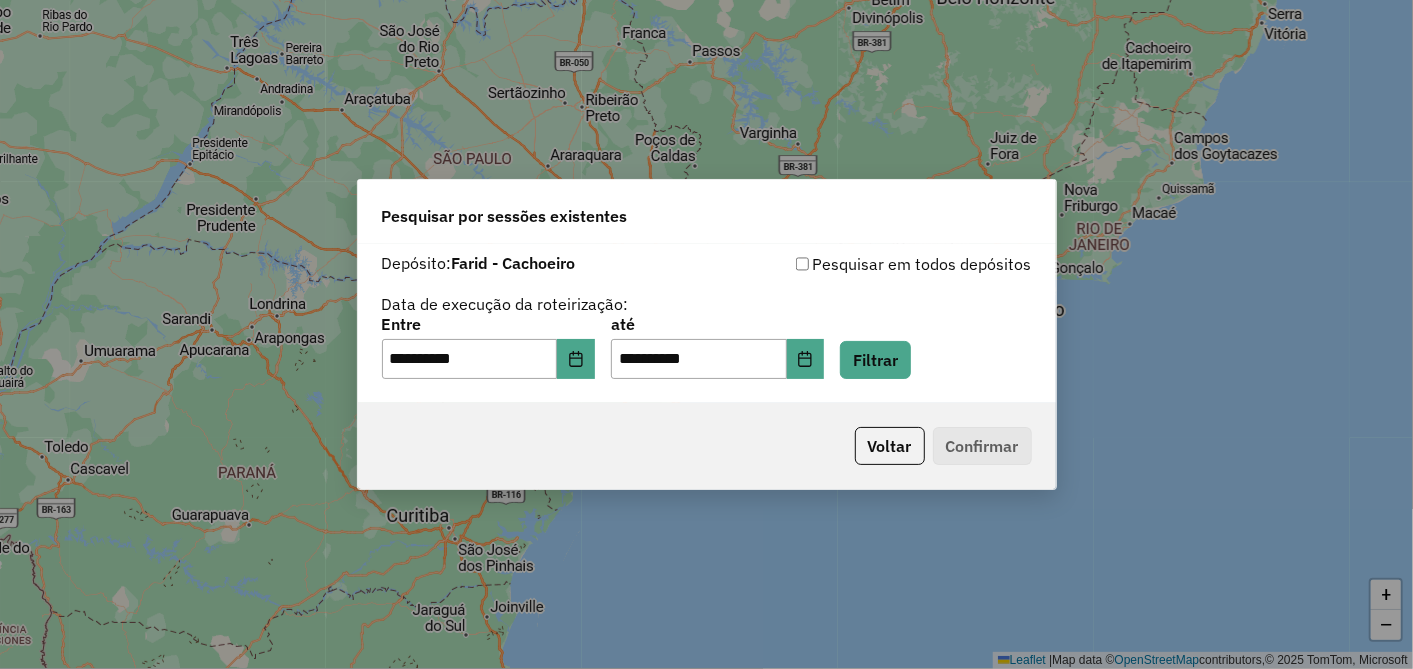 click on "**********" 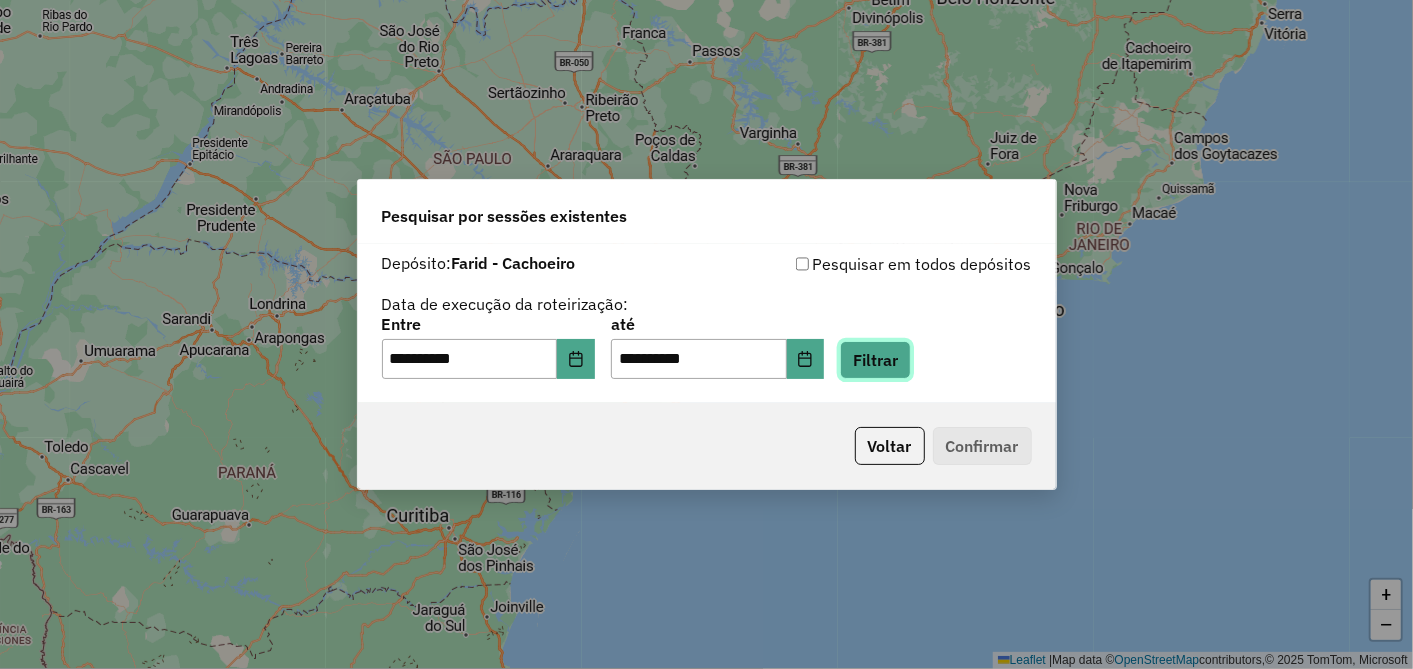 click on "Filtrar" 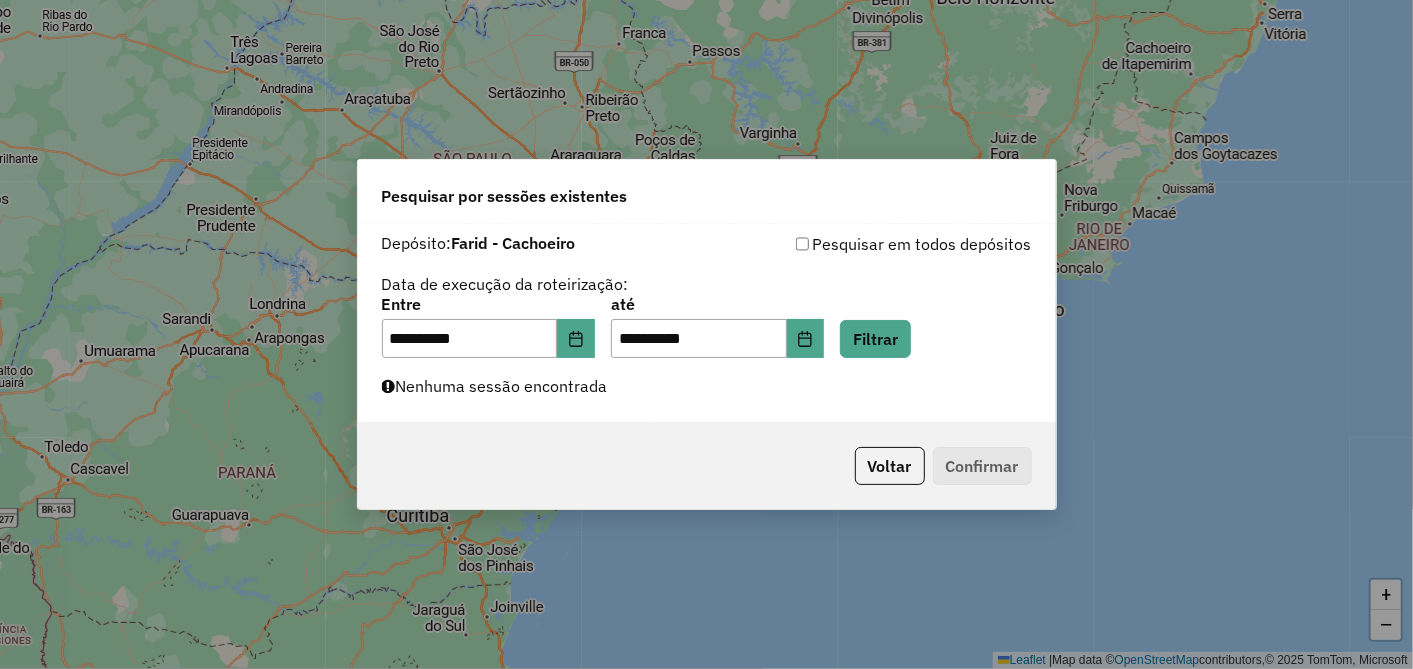 click on "**********" 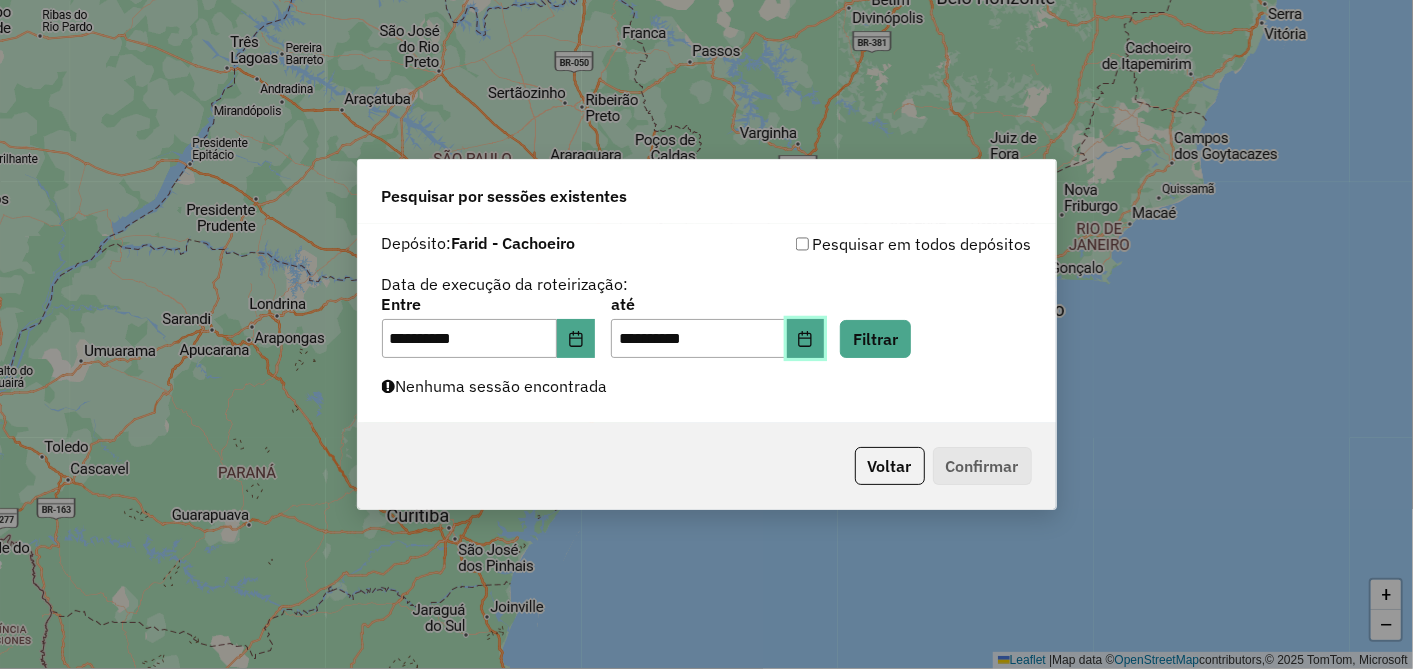click at bounding box center (806, 339) 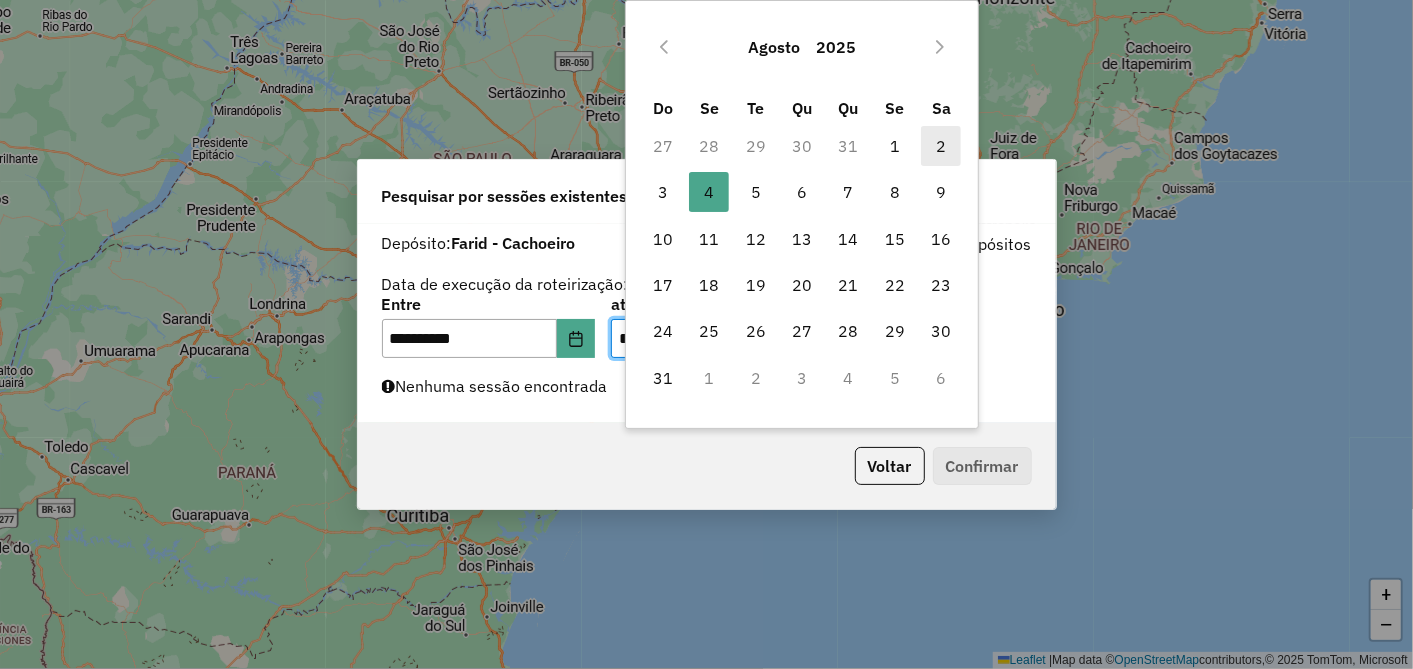 click on "2" at bounding box center (941, 146) 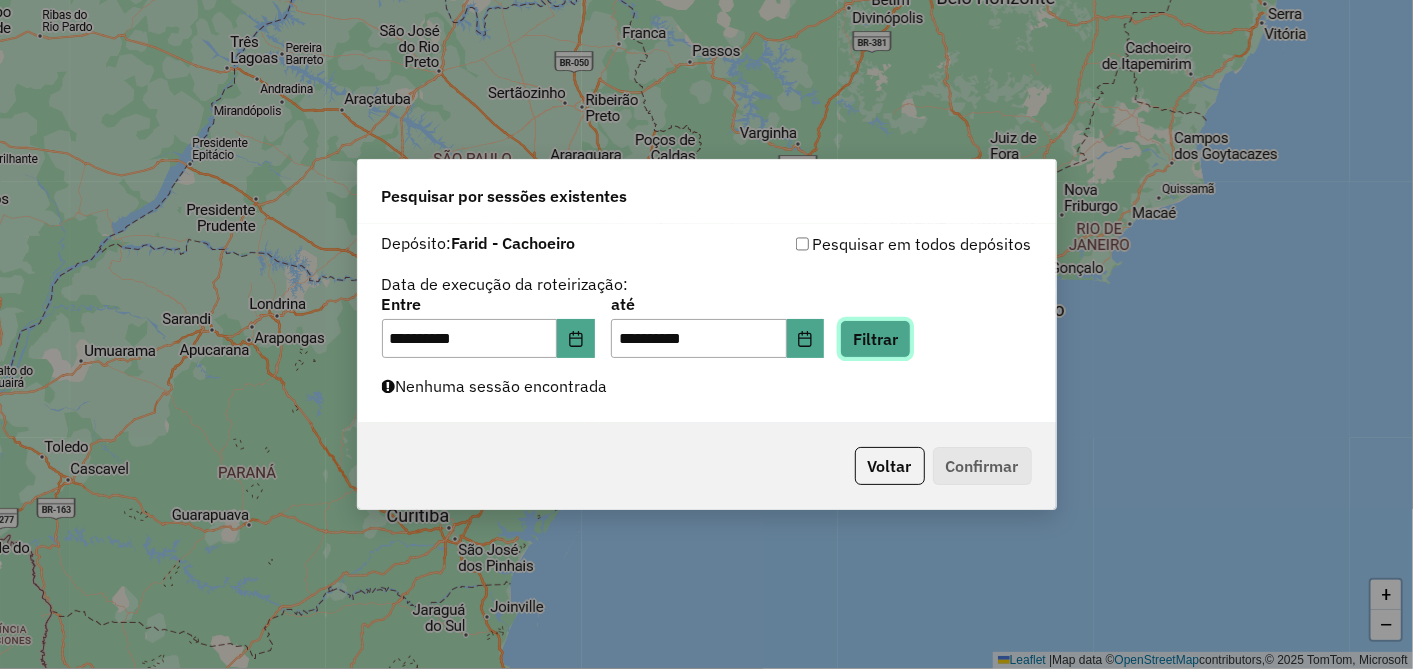 click on "Filtrar" 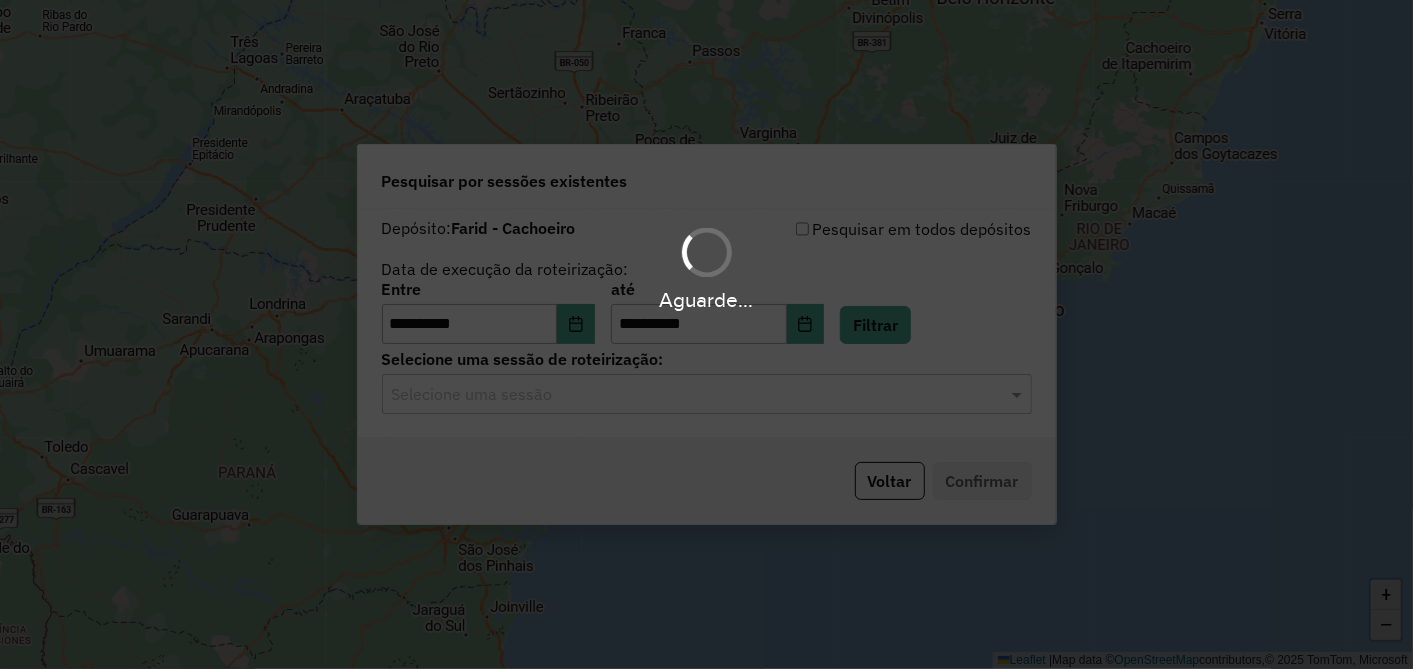 click 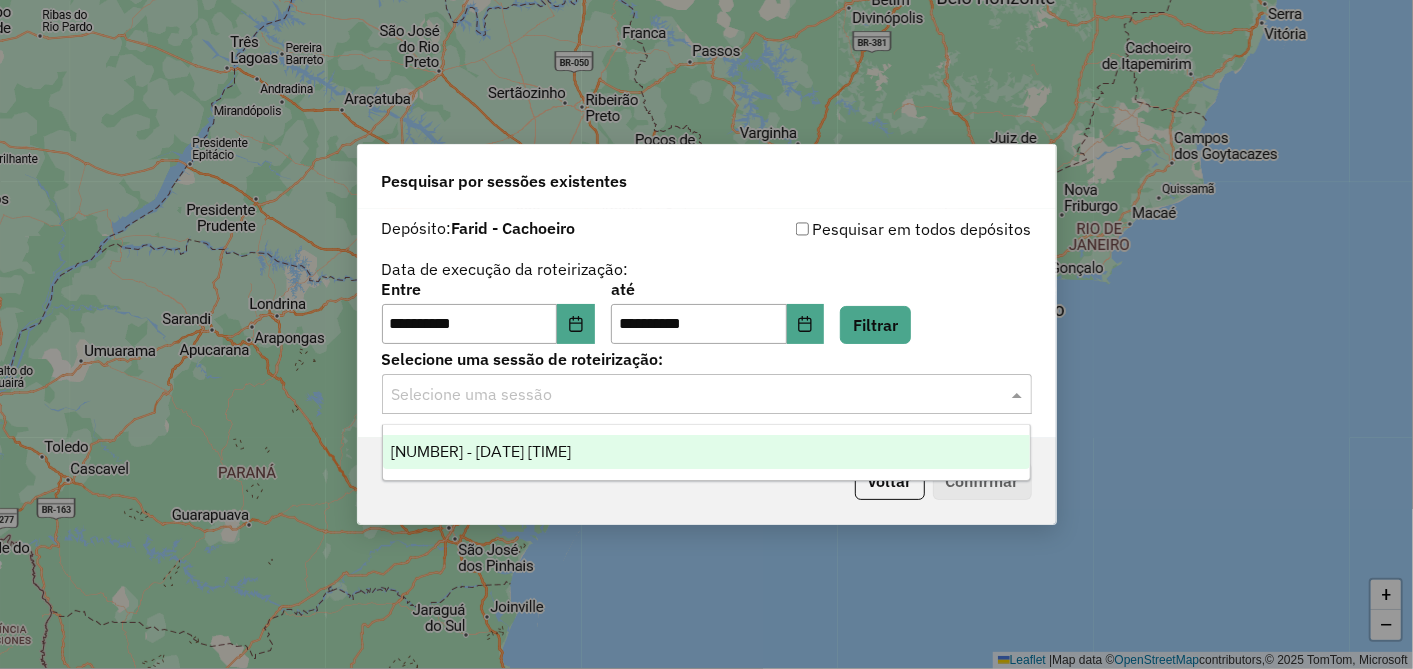 click on "973901 - 02/08/2025 17:52" at bounding box center (706, 452) 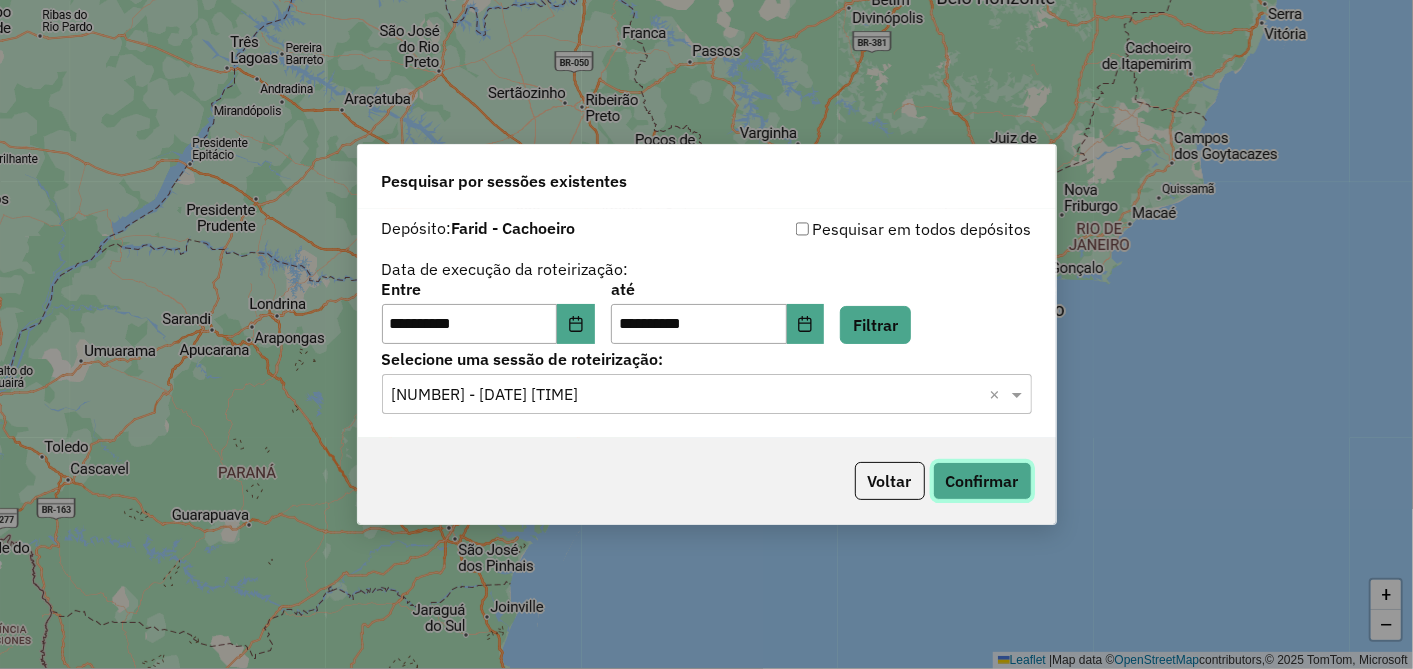 click on "Confirmar" 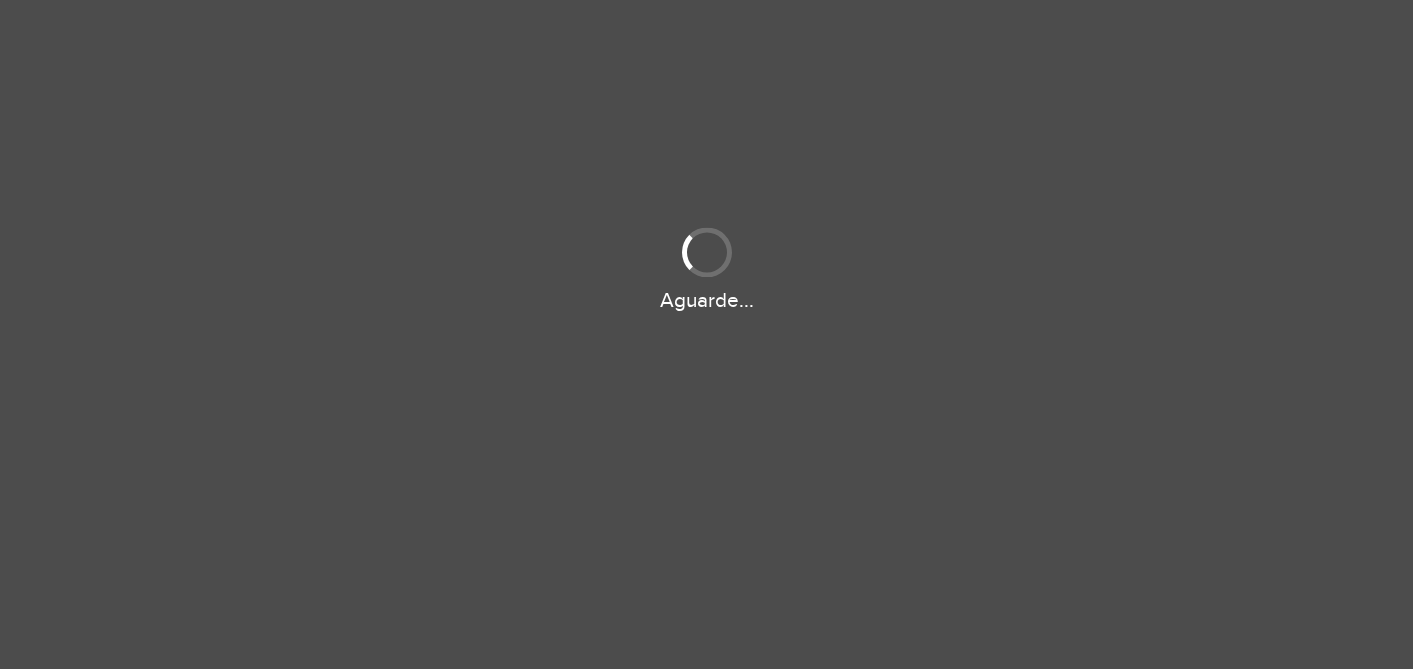 scroll, scrollTop: 0, scrollLeft: 0, axis: both 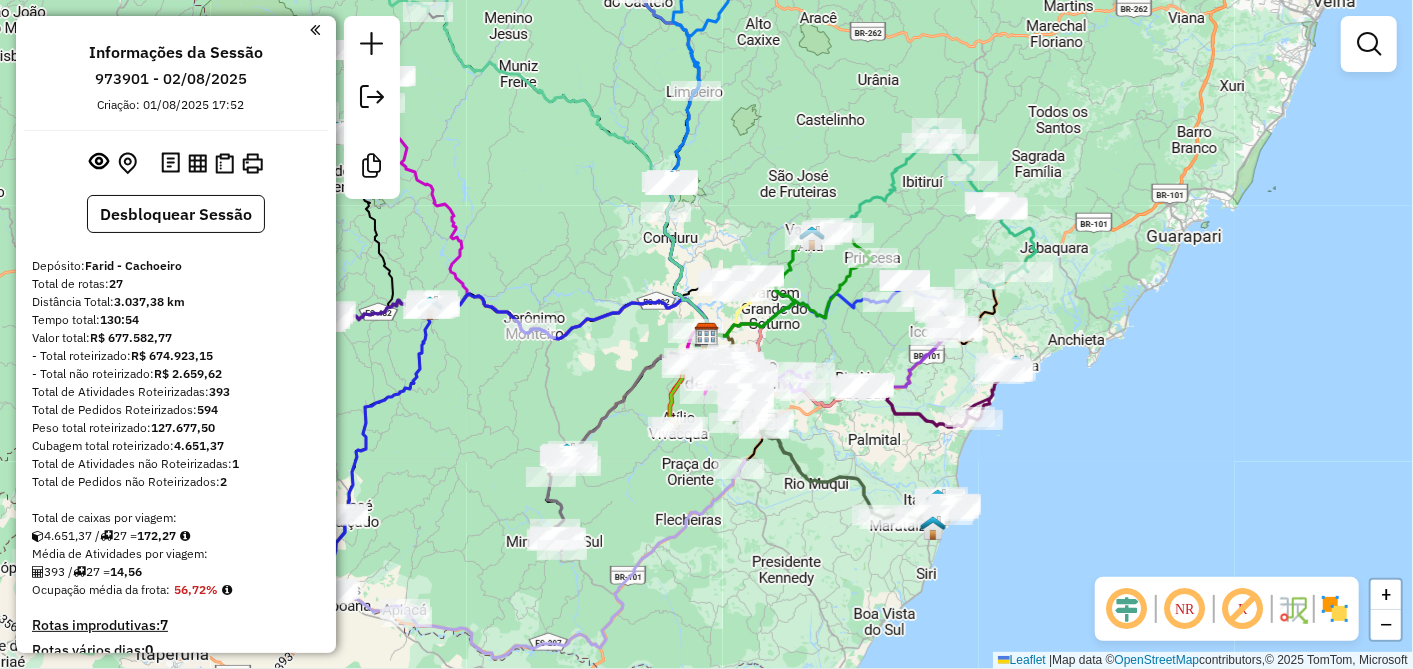 click on "Janela de atendimento Grade de atendimento Capacidade Transportadoras Veículos Cliente Pedidos  Rotas Selecione os dias de semana para filtrar as janelas de atendimento  Seg   Ter   Qua   Qui   Sex   Sáb   Dom  Informe o período da janela de atendimento: De: Até:  Filtrar exatamente a janela do cliente  Considerar janela de atendimento padrão  Selecione os dias de semana para filtrar as grades de atendimento  Seg   Ter   Qua   Qui   Sex   Sáb   Dom   Considerar clientes sem dia de atendimento cadastrado  Clientes fora do dia de atendimento selecionado Filtrar as atividades entre os valores definidos abaixo:  Peso mínimo:   Peso máximo:   Cubagem mínima:   Cubagem máxima:   De:   Até:  Filtrar as atividades entre o tempo de atendimento definido abaixo:  De:   Até:   Considerar capacidade total dos clientes não roteirizados Transportadora: Selecione um ou mais itens Tipo de veículo: Selecione um ou mais itens Veículo: Selecione um ou mais itens Motorista: Selecione um ou mais itens Nome: Rótulo:" 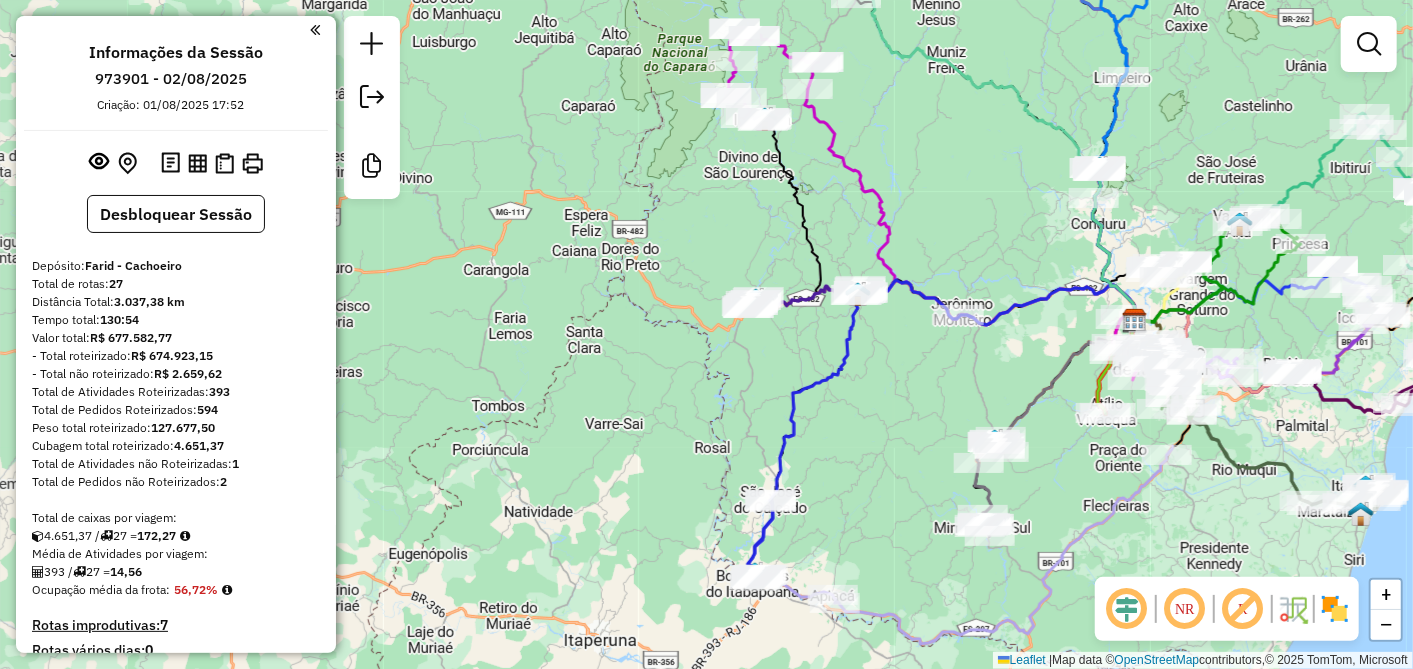 drag, startPoint x: 549, startPoint y: 219, endPoint x: 977, endPoint y: 205, distance: 428.2289 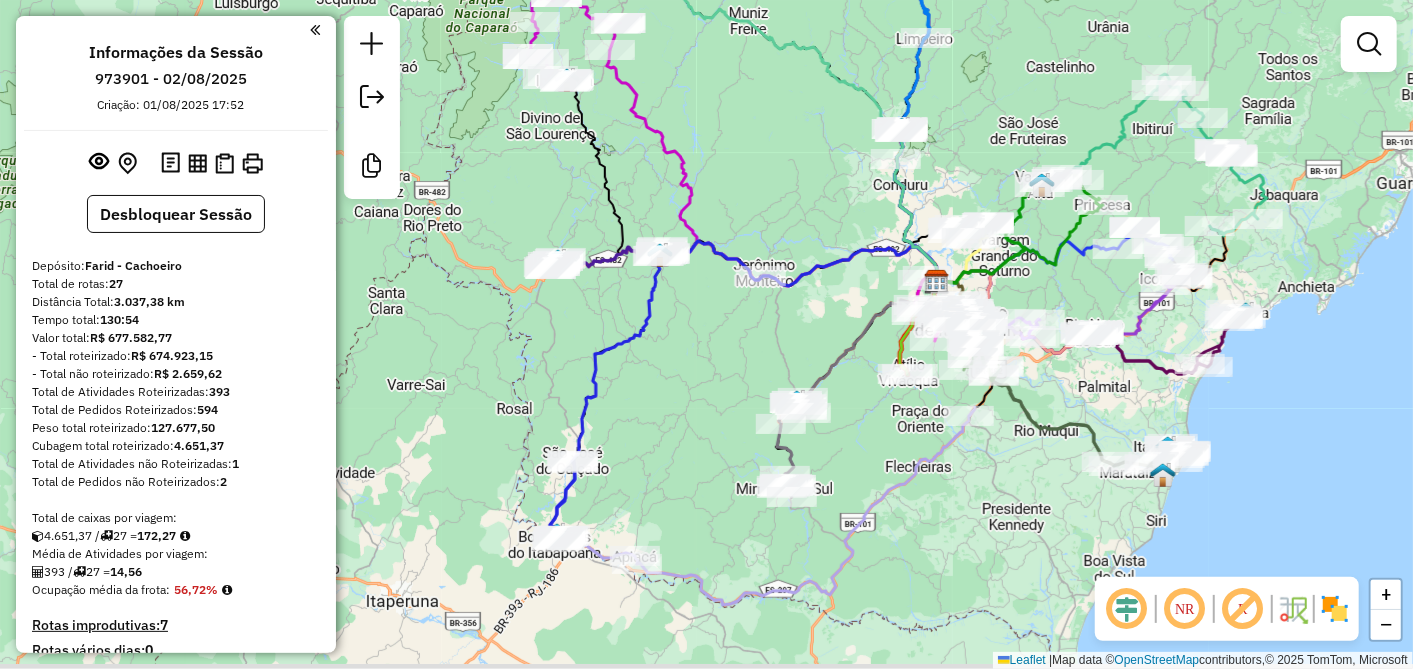 drag, startPoint x: 1005, startPoint y: 247, endPoint x: 806, endPoint y: 207, distance: 202.9803 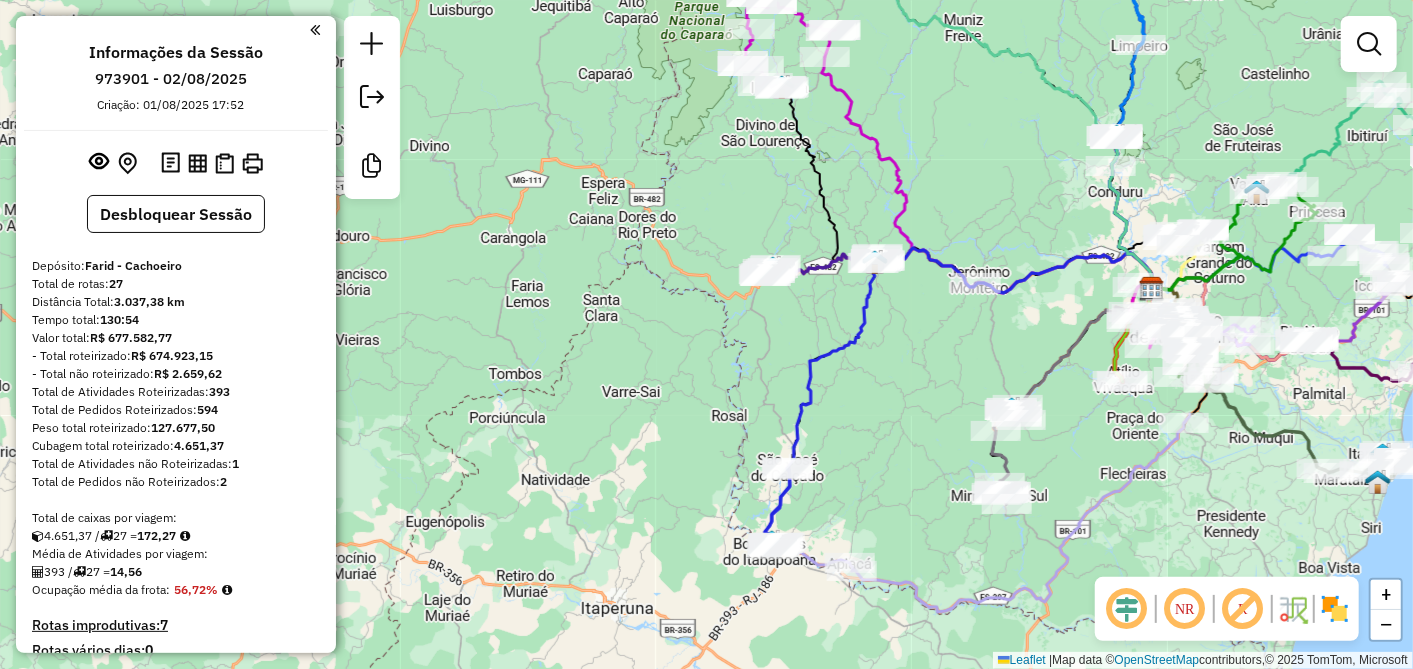 drag, startPoint x: 757, startPoint y: 336, endPoint x: 994, endPoint y: 345, distance: 237.17082 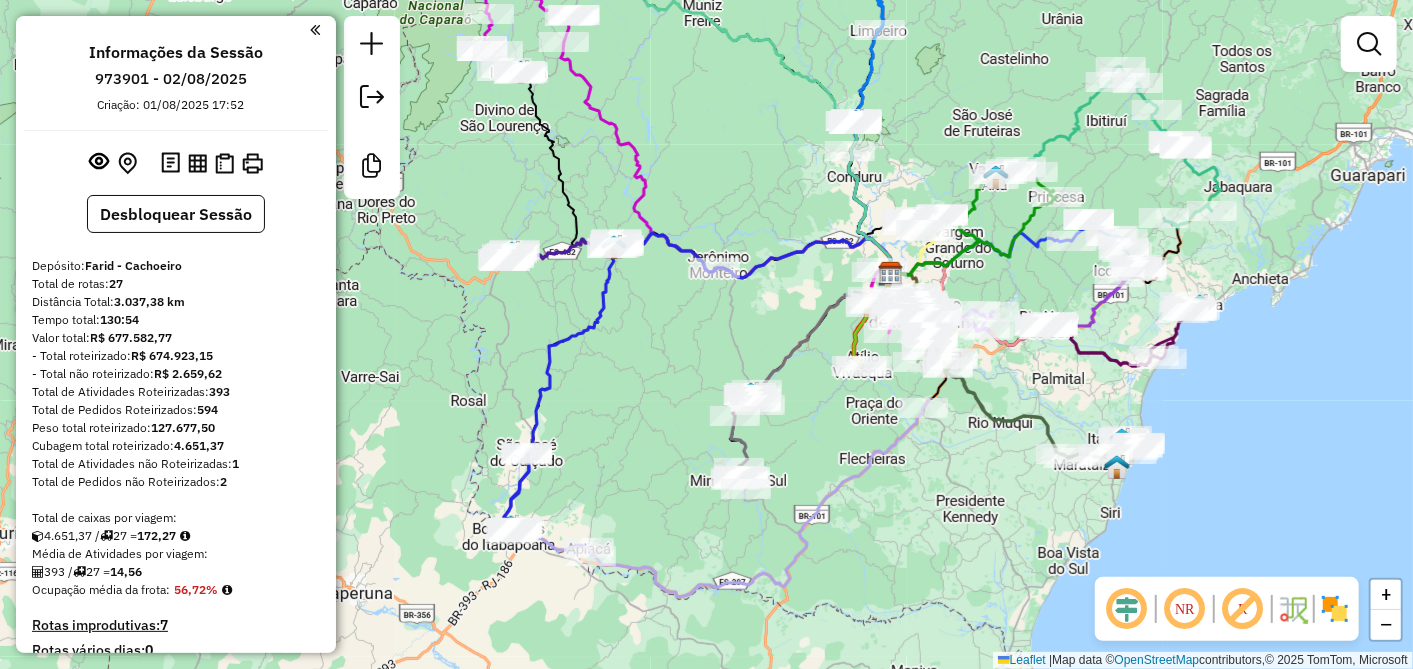 drag, startPoint x: 941, startPoint y: 334, endPoint x: 642, endPoint y: 317, distance: 299.48288 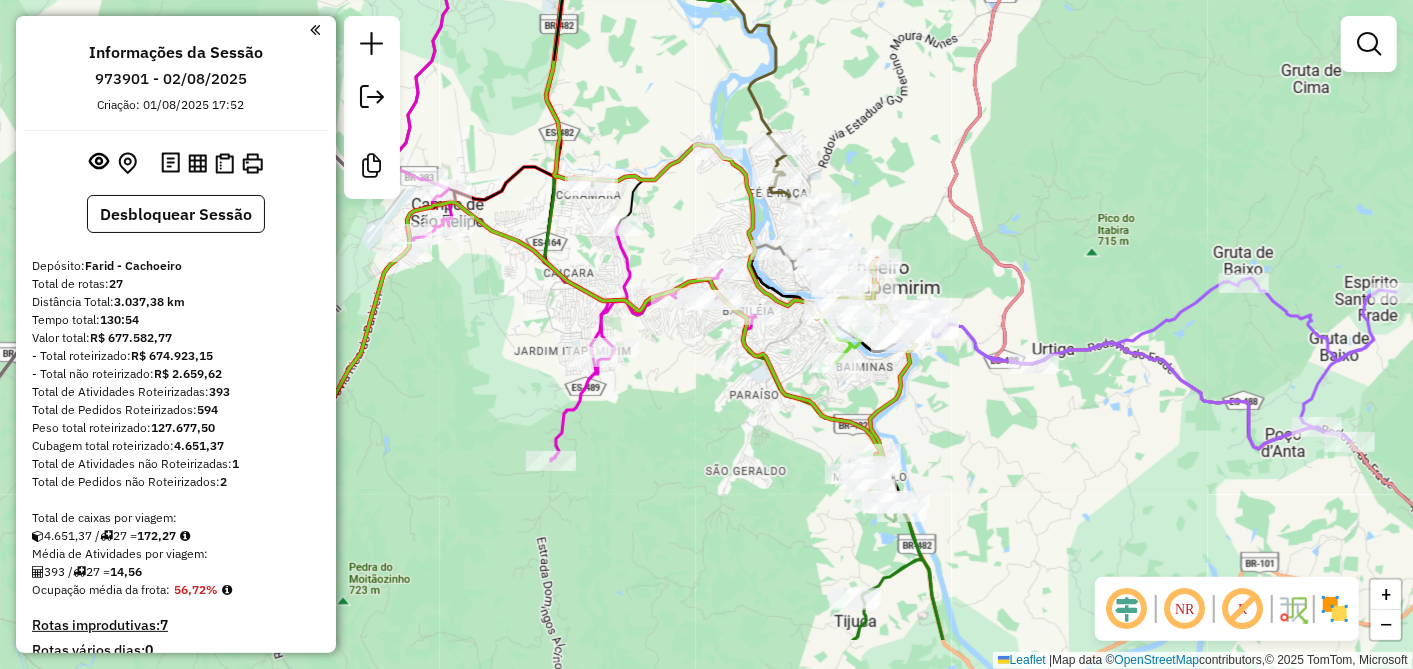drag, startPoint x: 1031, startPoint y: 340, endPoint x: 905, endPoint y: 205, distance: 184.66457 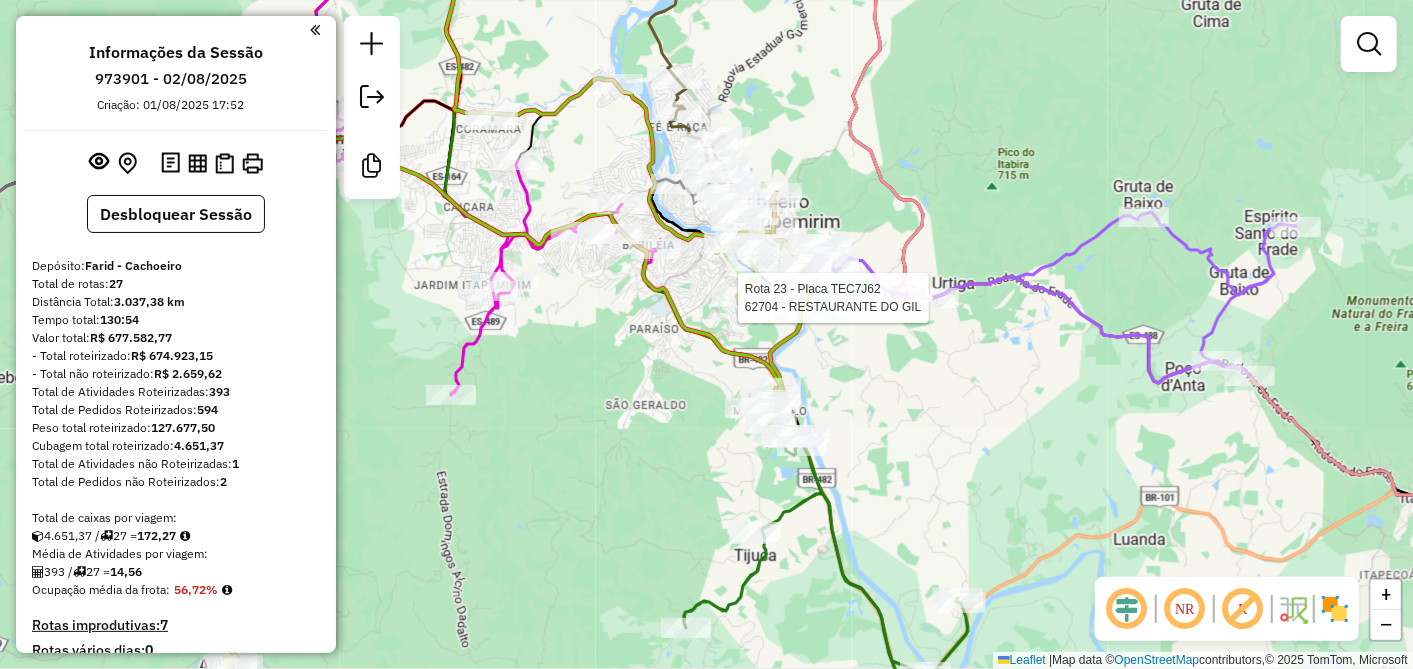 select on "**********" 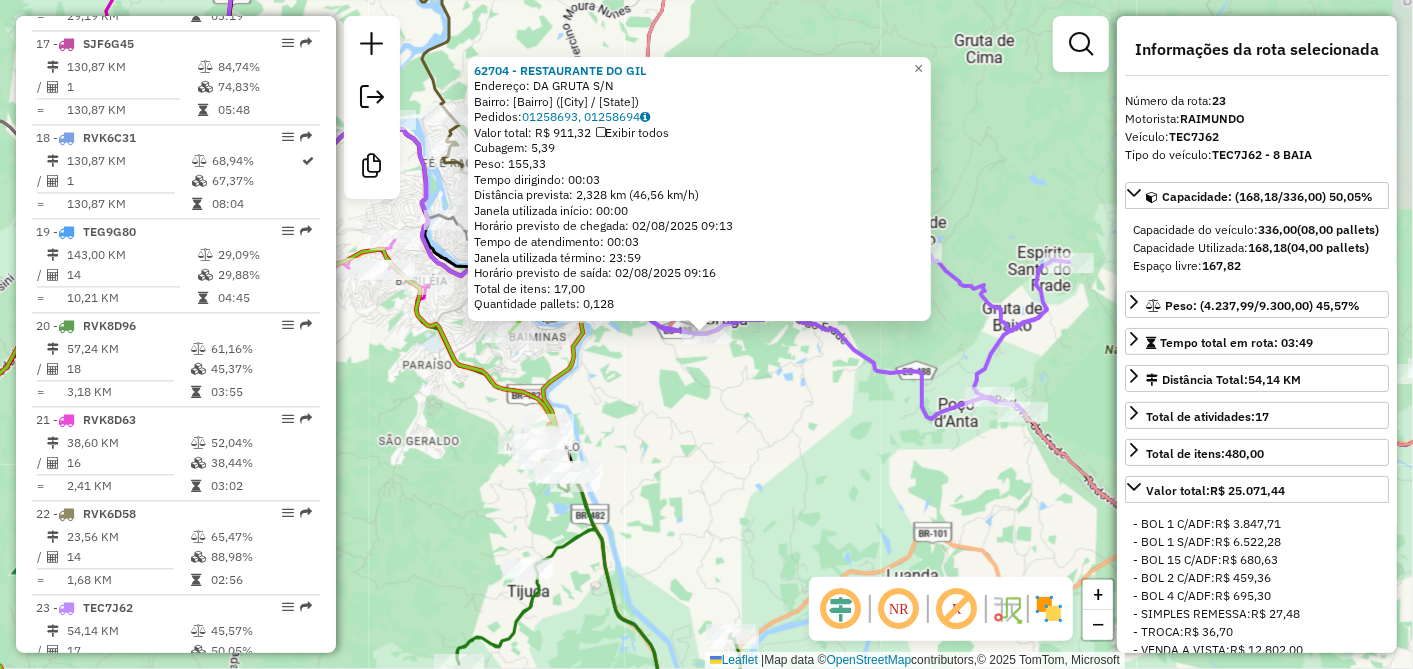 scroll, scrollTop: 2848, scrollLeft: 0, axis: vertical 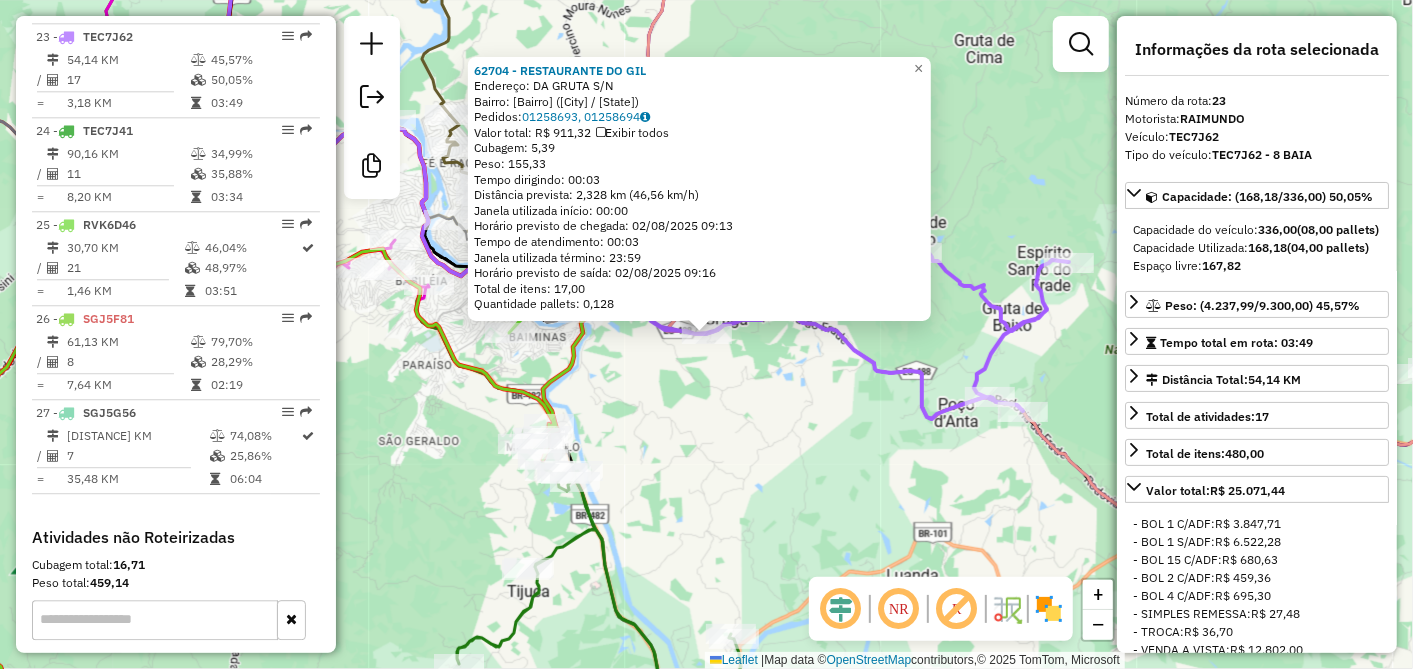 drag, startPoint x: 838, startPoint y: 394, endPoint x: 800, endPoint y: 410, distance: 41.231056 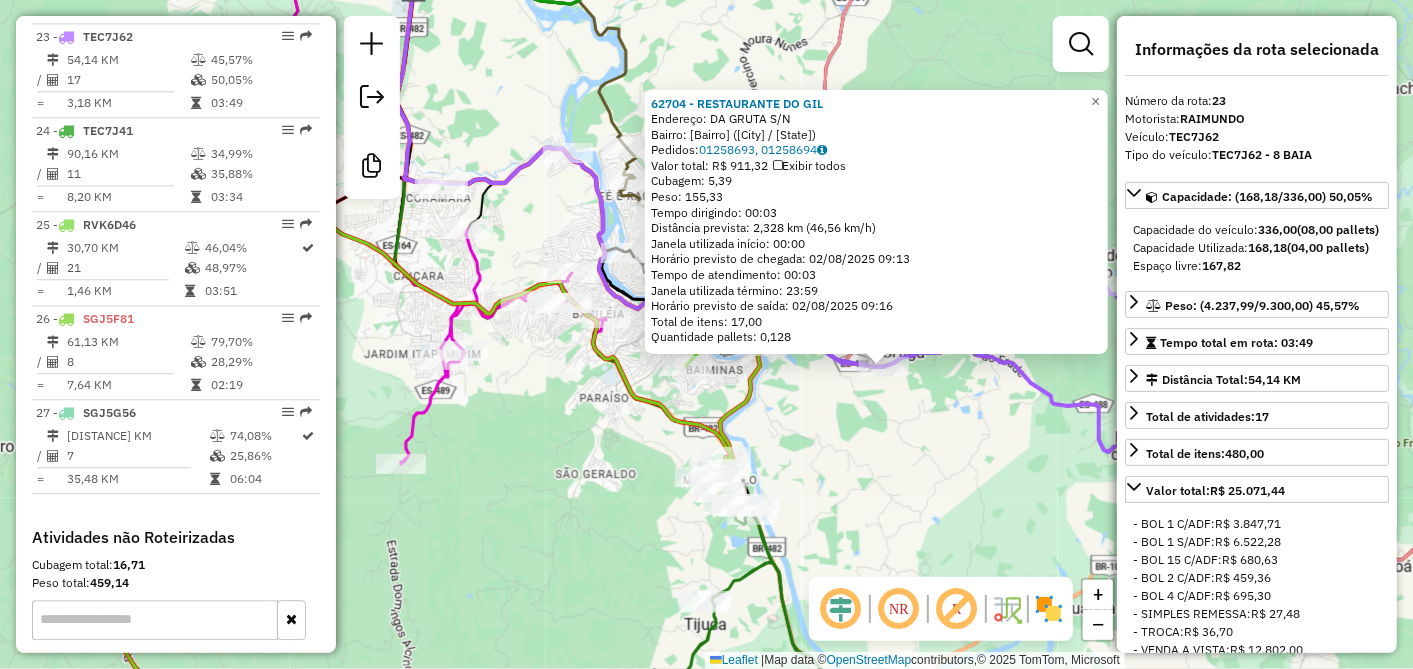 drag, startPoint x: 840, startPoint y: 411, endPoint x: 952, endPoint y: 427, distance: 113.137085 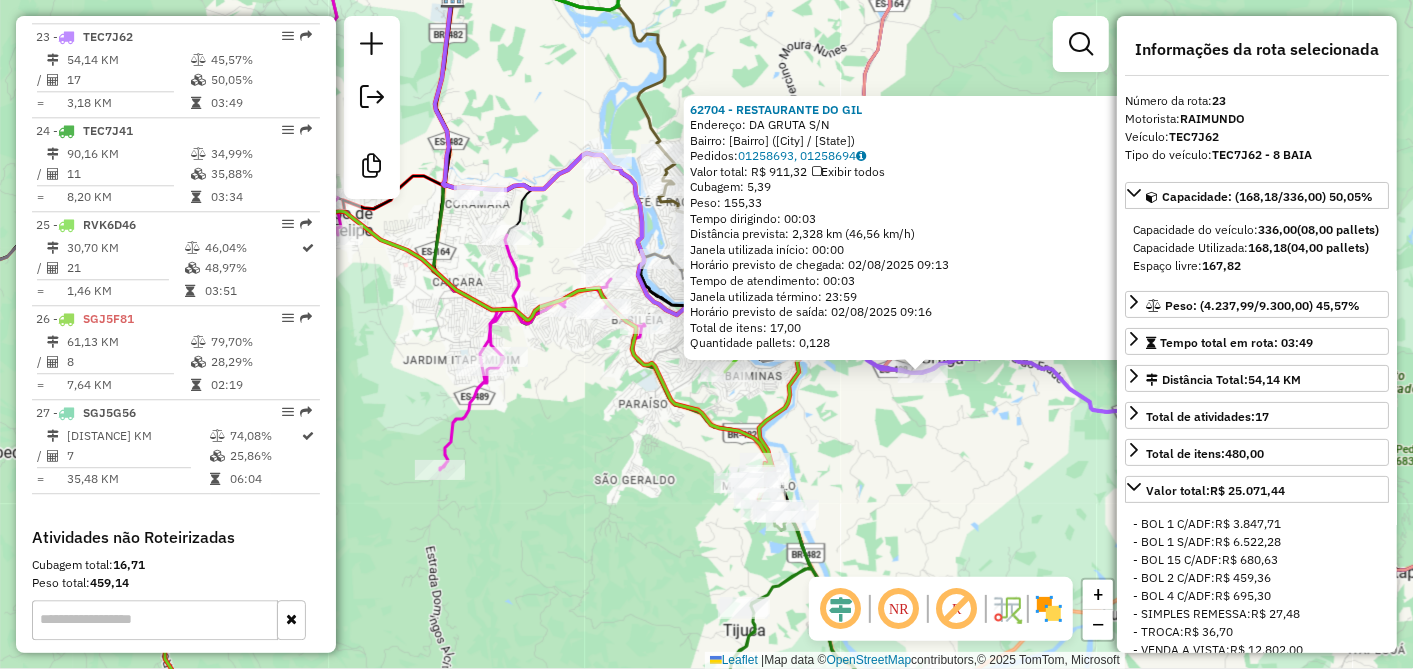 click on "62704 - RESTAURANTE DO GIL  Endereço:  DA GRUTA S/N   Bairro: GRUTA ([CITY] / [STATE])   Pedidos:  01258693, 01258694   Valor total: R$ 911,32   Exibir todos   Cubagem: 5,39  Peso: 155,33  Tempo dirigindo: 00:03   Distância prevista: 2,328 km (46,56 km/h)   Janela utilizada início: 00:00   Horário previsto de chegada: 02/08/2025 09:13   Tempo de atendimento: 00:03   Janela utilizada término: 23:59   Horário previsto de saída: 02/08/2025 09:16   Total de itens: 17,00   Quantidade pallets: 0,128  × Janela de atendimento Grade de atendimento Capacidade Transportadoras Veículos Cliente Pedidos  Rotas Selecione os dias de semana para filtrar as janelas de atendimento  Seg   Ter   Qua   Qui   Sex   Sáb   Dom  Informe o período da janela de atendimento: De: Até:  Filtrar exatamente a janela do cliente  Considerar janela de atendimento padrão  Selecione os dias de semana para filtrar as grades de atendimento  Seg   Ter   Qua   Qui   Sex   Sáb   Dom   Peso mínimo:   Peso máximo:   De:  De:" 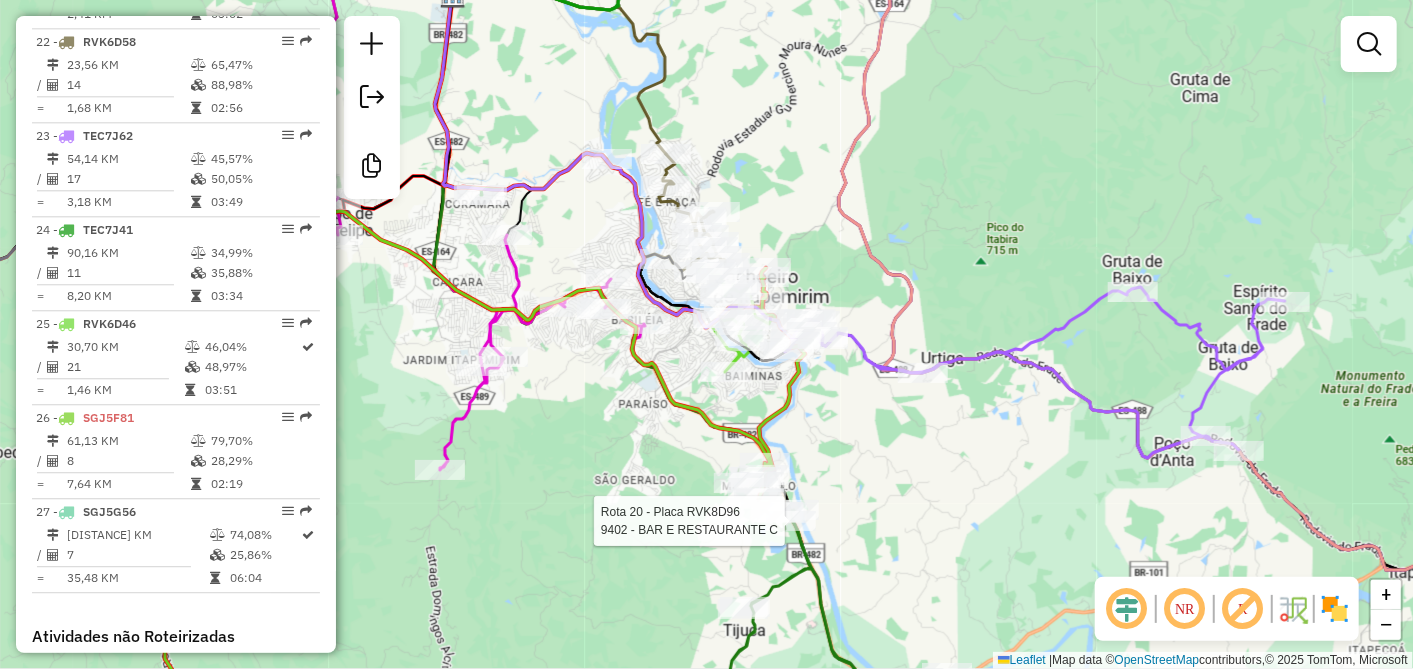 select on "**********" 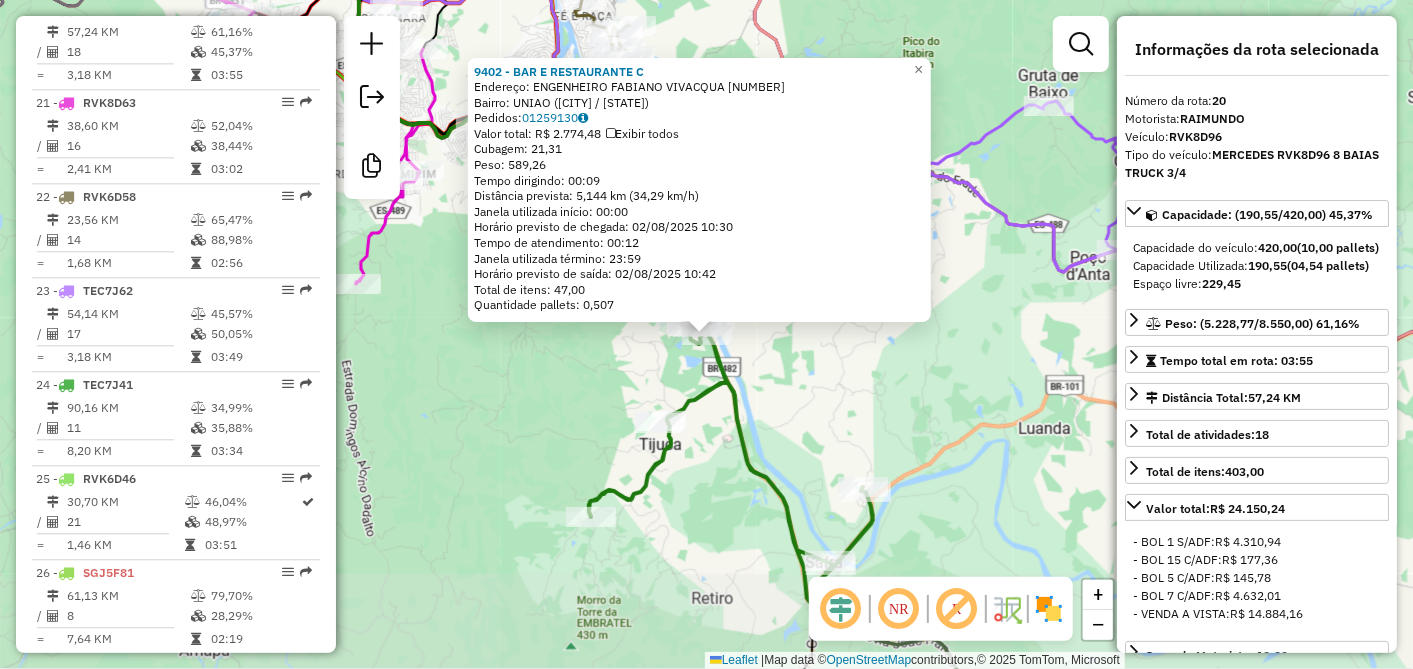 scroll, scrollTop: 2566, scrollLeft: 0, axis: vertical 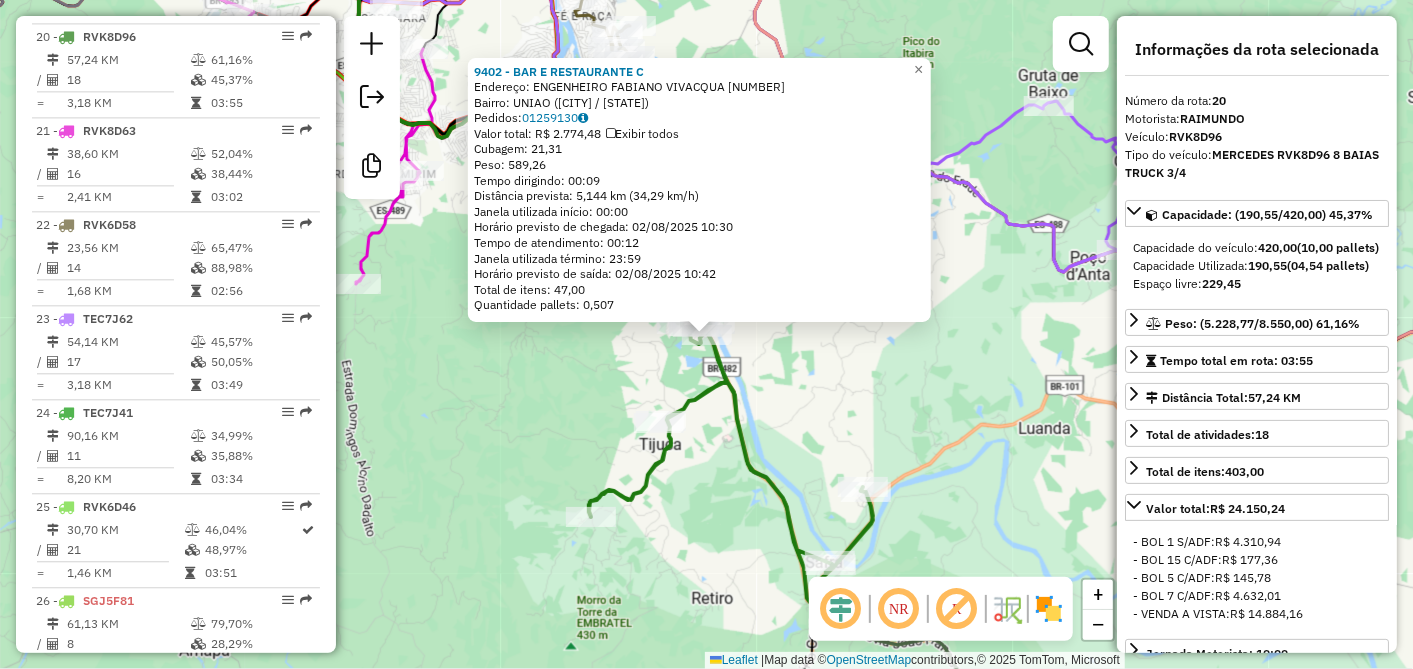 click on "[NUMBER] - BAR E RESTAURANTE C  Endereço: [NAME] [NUMBER]   Bairro: [NAME] ([NAME] / [STATE])   Pedidos:  [ORDER_ID]   Valor total: [CURRENCY] [AMOUNT]   Exibir todos   Cubagem: [AMOUNT]  Peso: [AMOUNT]  Tempo dirigindo: [TIME]   Distância prevista: [DISTANCE] ([SPEED])   Janela utilizada início: [TIME]   Horário previsto de chegada: [DATE] [TIME]   Tempo de atendimento: [TIME]   Janela utilizada término: [TIME]   Horário previsto de saída: [DATE] [TIME]   Total de itens: [AMOUNT]   Quantidade pallets: [AMOUNT]  × Janela de atendimento Grade de atendimento Capacidade Transportadoras Veículos Cliente Pedidos  Rotas Selecione os dias de semana para filtrar as janelas de atendimento  Seg   Ter   Qua   Qui   Sex   Sáb   Dom  Informe o período da janela de atendimento: De: Até:  Filtrar exatamente a janela do cliente  Considerar janela de atendimento padrão  Selecione os dias de semana para filtrar as grades de atendimento  Seg   Ter   Qua   Qui   Sex   Sáb   Dom   Peso mínimo:   De:   Até:" 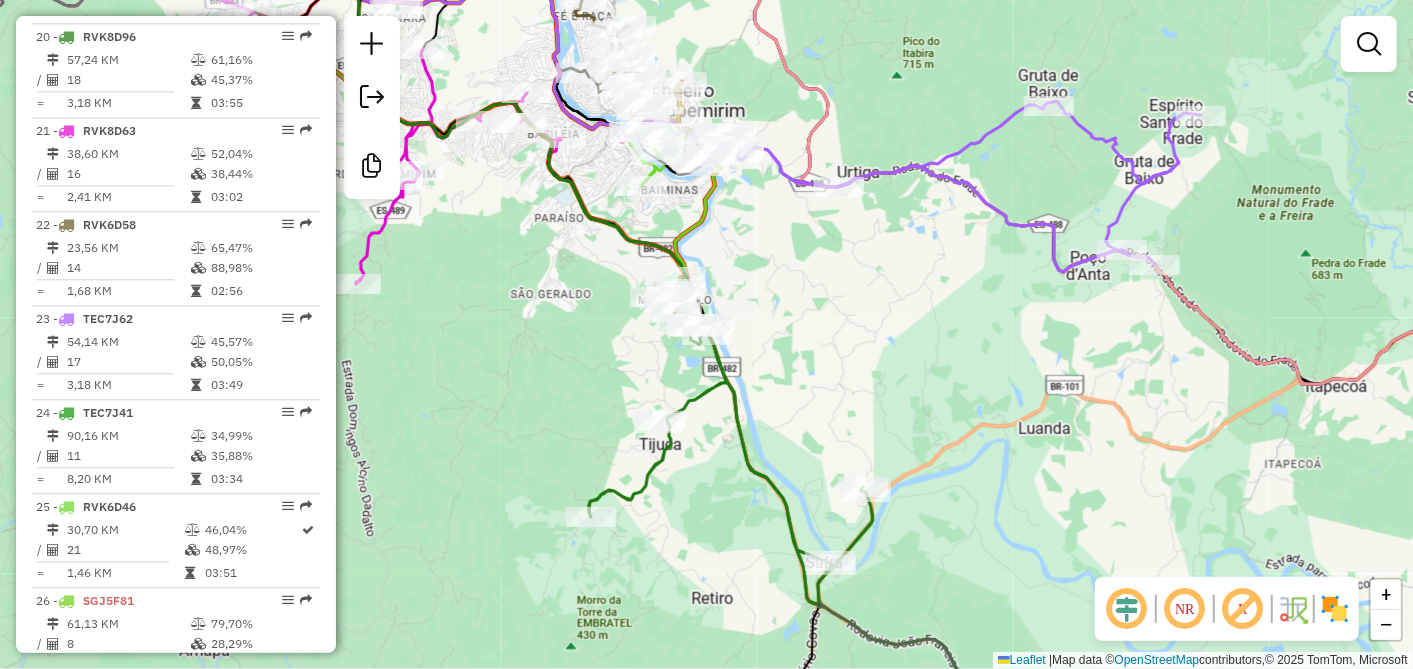 drag, startPoint x: 951, startPoint y: 315, endPoint x: 1030, endPoint y: 384, distance: 104.89042 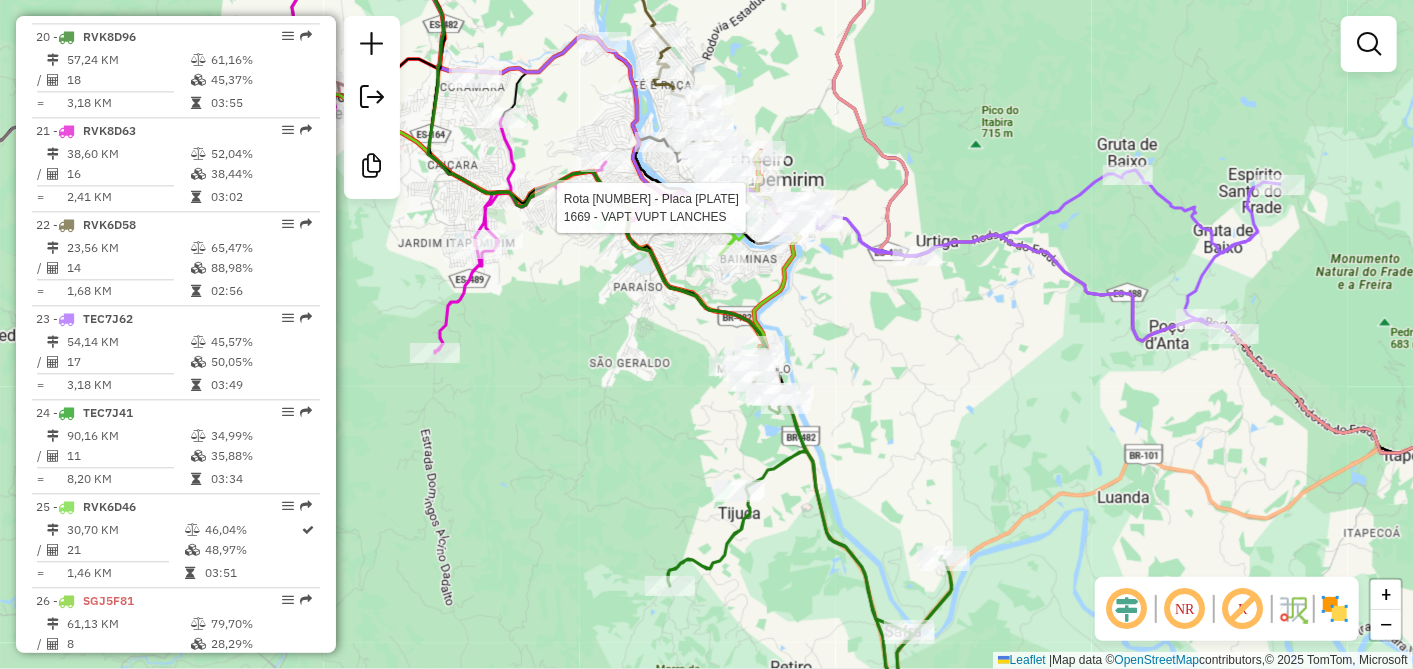 select on "**********" 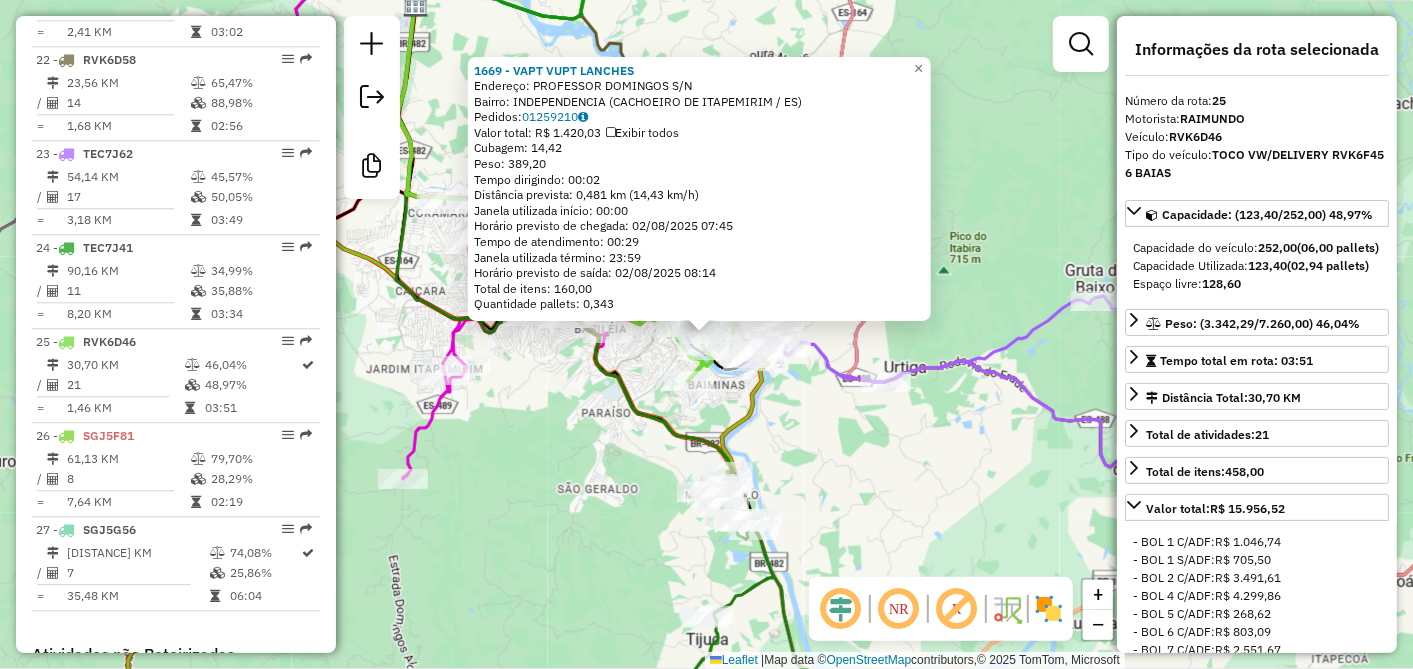 scroll, scrollTop: 3026, scrollLeft: 0, axis: vertical 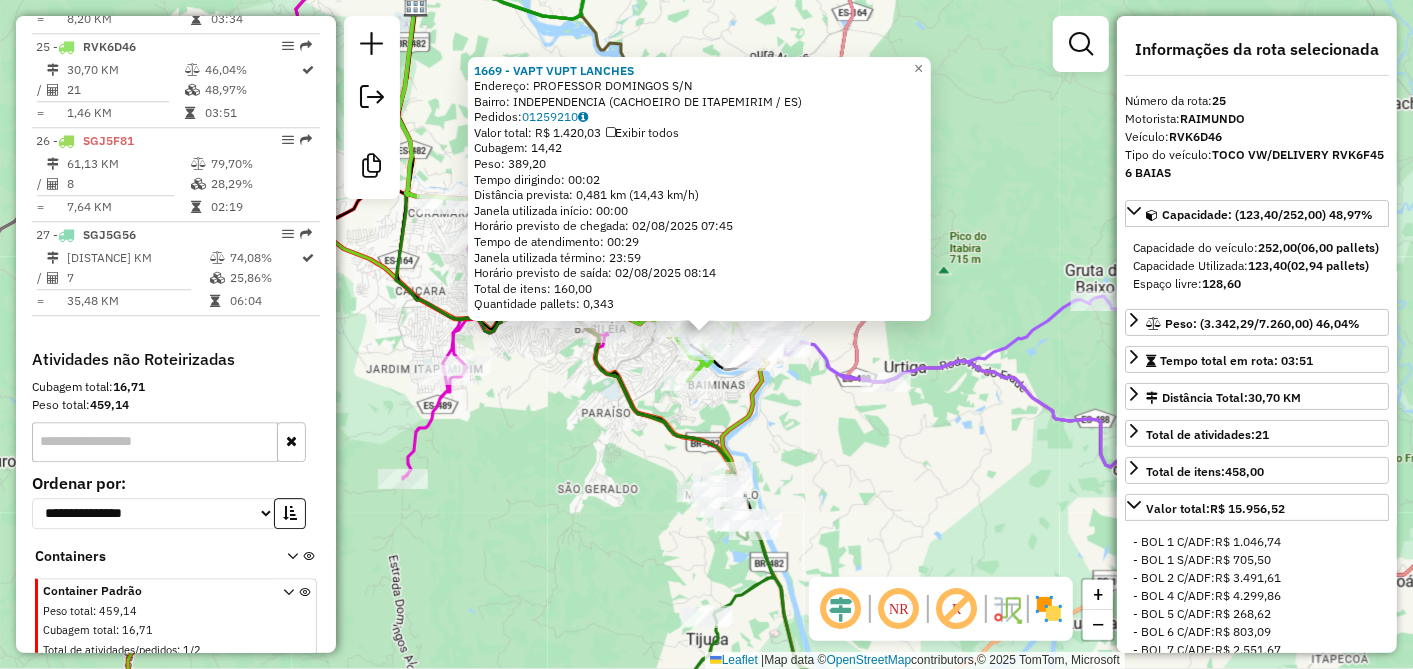 click on "[NUMBER] - [NAME]  Endereço: [NAME] S/N   Bairro: [NAME] ([NAME] / [STATE])   Pedidos:  [ORDER_ID]   Valor total: [CURRENCY] [AMOUNT]   Exibir todos   Cubagem: [AMOUNT]  Peso: [AMOUNT]  Tempo dirigindo: [TIME]   Distância prevista: [DISTANCE] ([SPEED])   Janela utilizada início: [TIME]   Horário previsto de chegada: [DATE] [TIME]   Tempo de atendimento: [TIME]   Janela utilizada término: [TIME]   Horário previsto de saída: [DATE] [TIME]   Total de itens: [AMOUNT]   Quantidade pallets: [AMOUNT]  × Janela de atendimento Grade de atendimento Capacidade Transportadoras Veículos Cliente Pedidos  Rotas Selecione os dias de semana para filtrar as janelas de atendimento  Seg   Ter   Qua   Qui   Sex   Sáb   Dom  Informe o período da janela de atendimento: De: Até:  Filtrar exatamente a janela do cliente  Considerar janela de atendimento padrão  Selecione os dias de semana para filtrar as grades de atendimento  Seg   Ter   Qua   Qui   Sex   Sáb   Dom   Peso mínimo:   Peso máximo:" 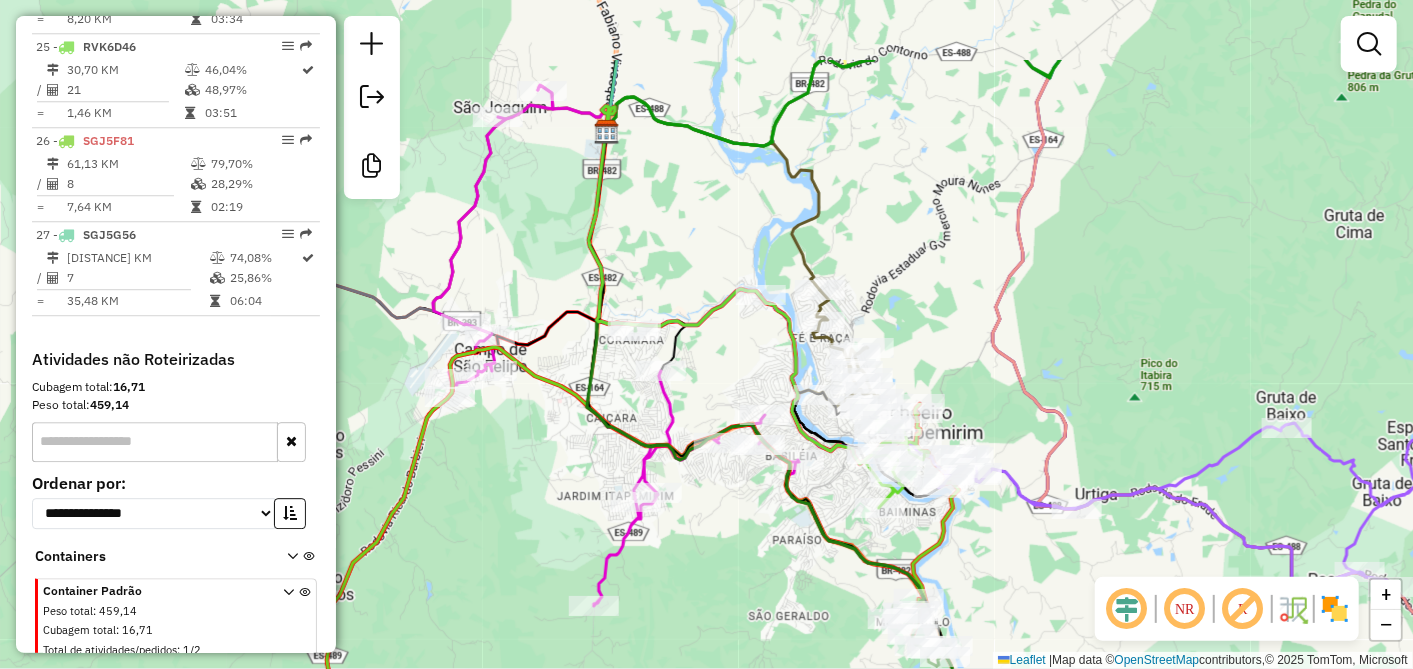 drag, startPoint x: 798, startPoint y: 447, endPoint x: 989, endPoint y: 574, distance: 229.3687 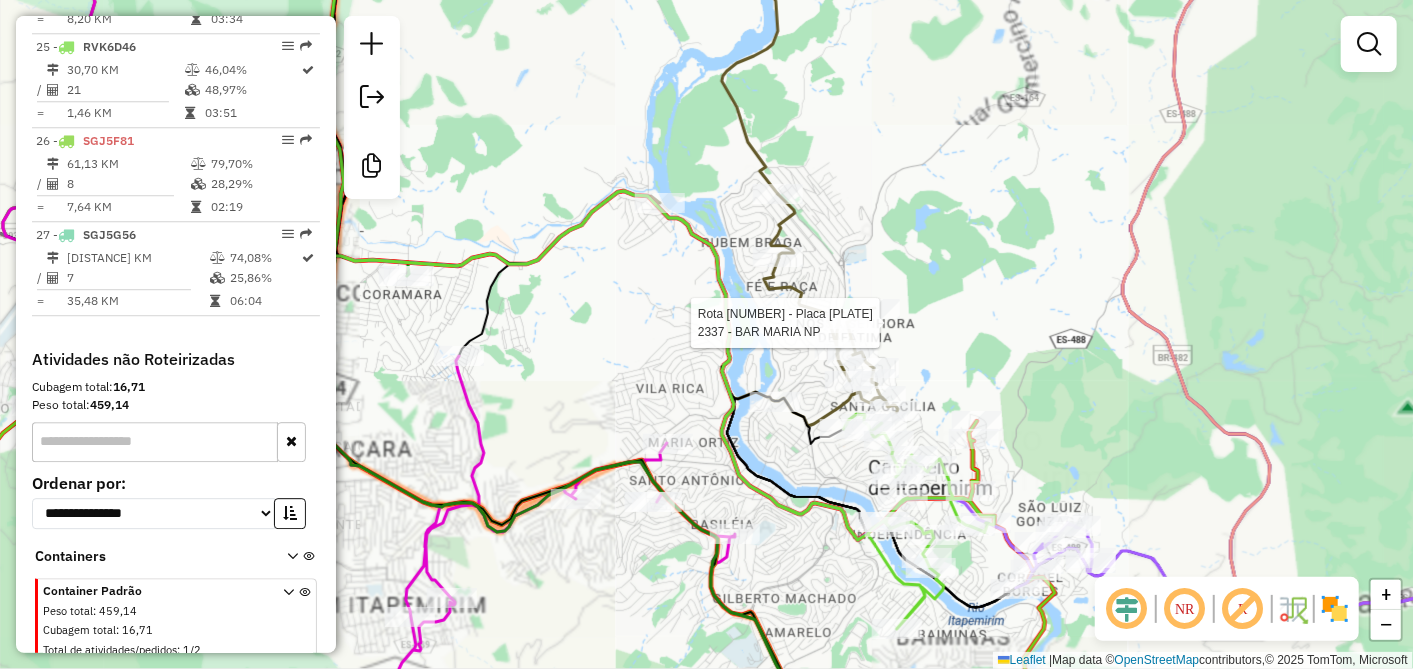 select on "**********" 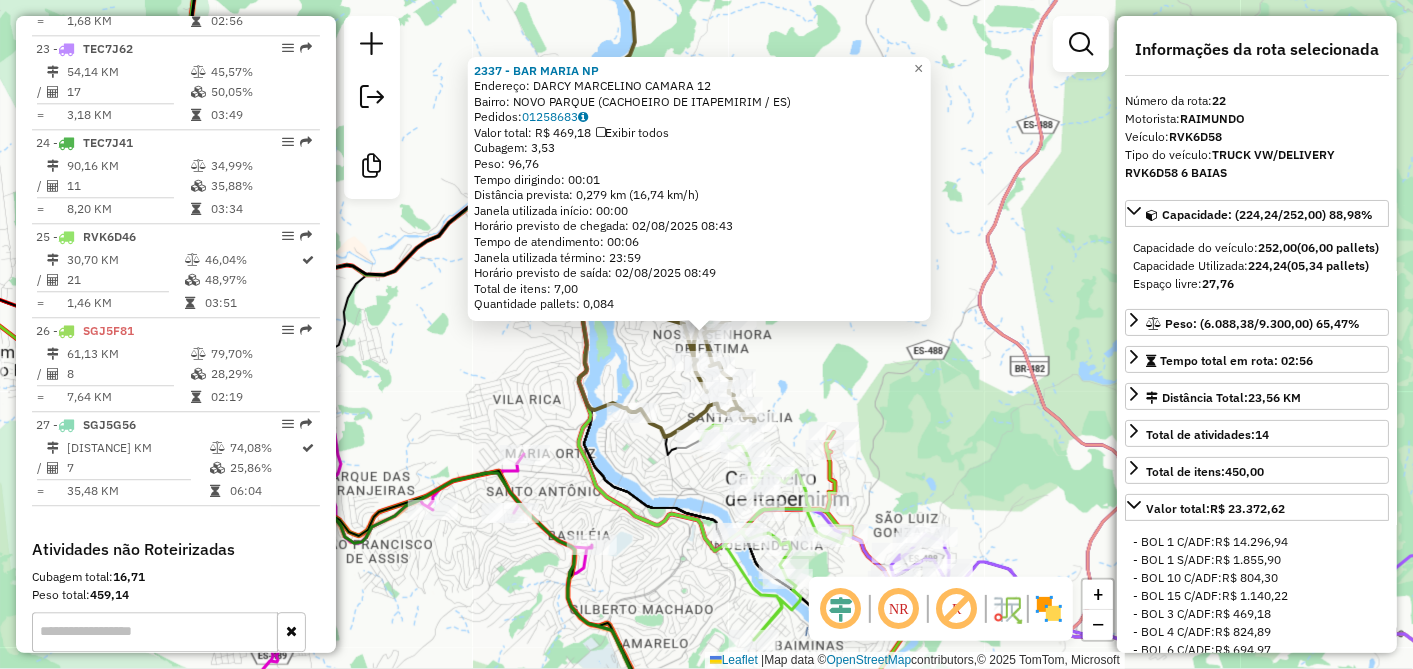 scroll, scrollTop: 2754, scrollLeft: 0, axis: vertical 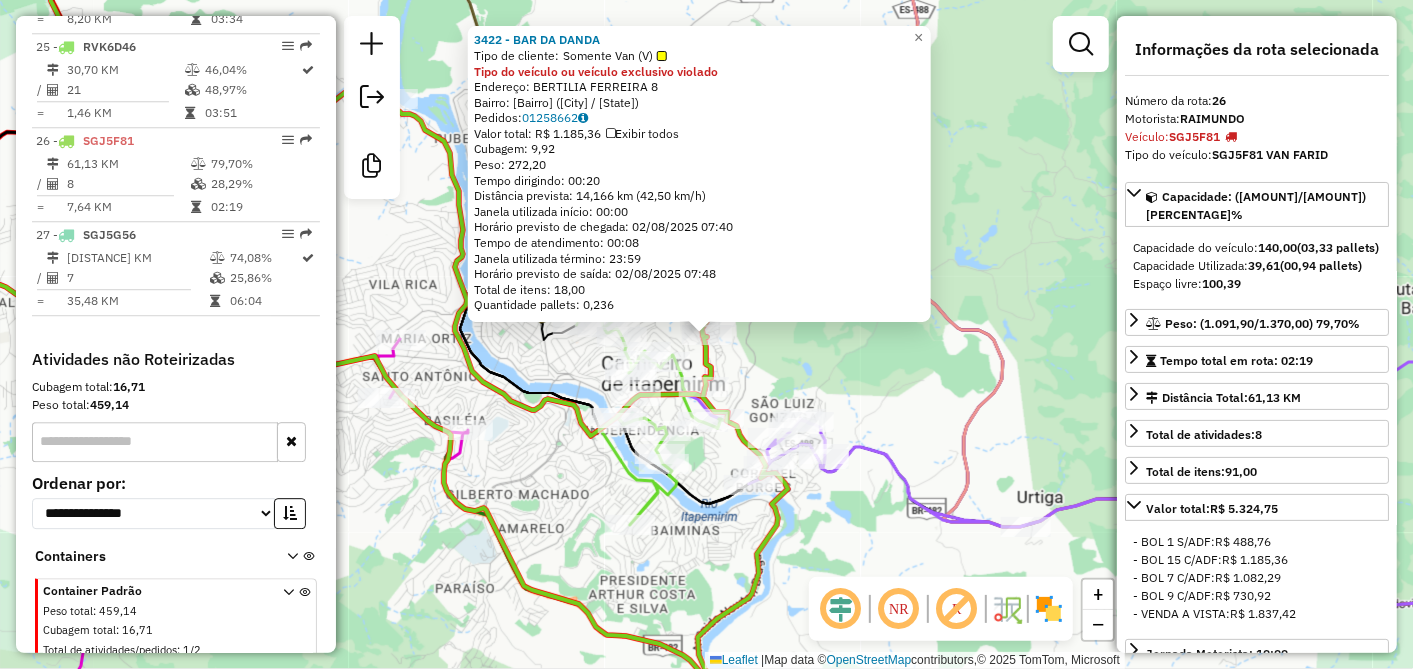 click on "[NUMBER] - BAR DA DANDA  Tipo de cliente:   Somente Van (V)  Tipo do veículo ou veículo exclusivo violado  Endereço: [NAME] [NUMBER]   Bairro: [NAME] ([NAME] / [STATE])   Pedidos:  [ORDER_ID]   Valor total: [CURRENCY] [AMOUNT]   Exibir todos   Cubagem: [AMOUNT]  Peso: [AMOUNT]  Tempo dirigindo: [TIME]   Distância prevista: [DISTANCE] ([SPEED])   Janela utilizada início: [TIME]   Horário previsto de chegada: [DATE] [TIME]   Tempo de atendimento: [TIME]   Janela utilizada término: [TIME]   Horário previsto de saída: [DATE] [TIME]   Total de itens: [AMOUNT]   Quantidade pallets: [AMOUNT]  × Janela de atendimento Grade de atendimento Capacidade Transportadoras Veículos Cliente Pedidos  Rotas Selecione os dias de semana para filtrar as janelas de atendimento  Seg   Ter   Qua   Qui   Sex   Sáb   Dom  Informe o período da janela de atendimento: De: Até:  Filtrar exatamente a janela do cliente  Considerar janela de atendimento padrão   Seg   Ter   Qua   Qui   Sex   Sáb   Dom   De:   Até:" 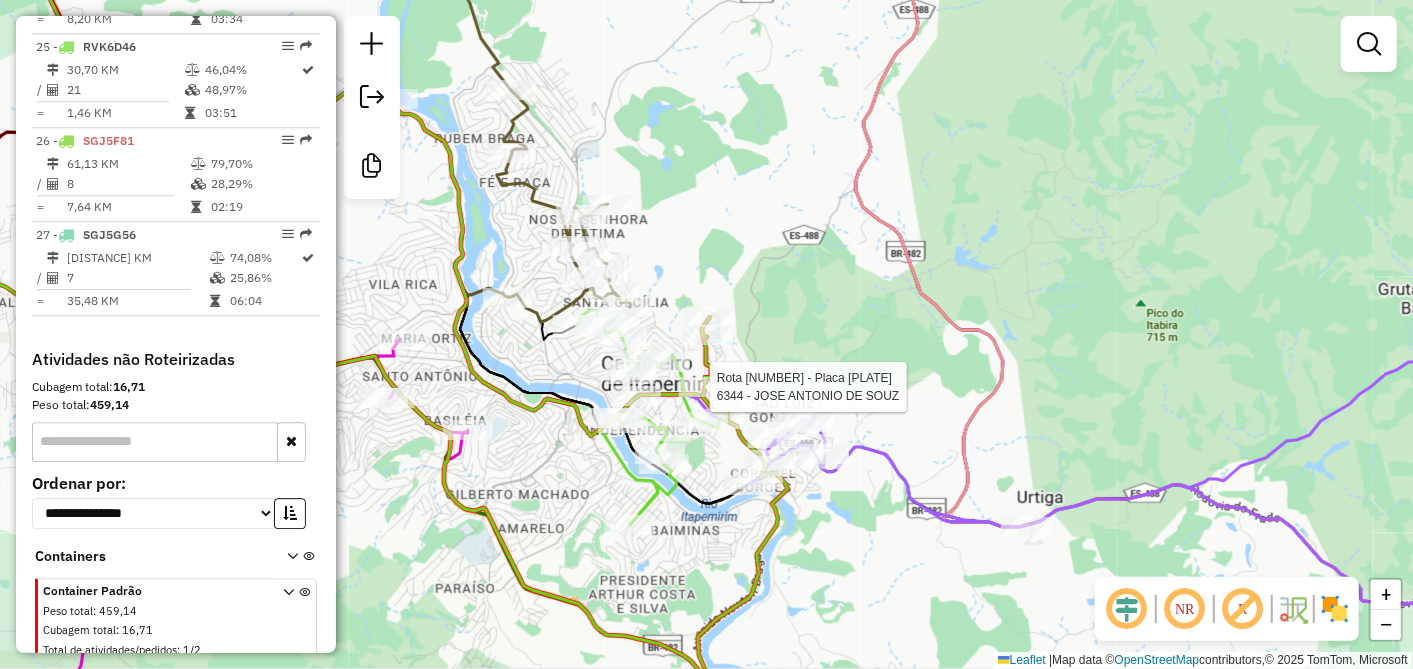 select on "**********" 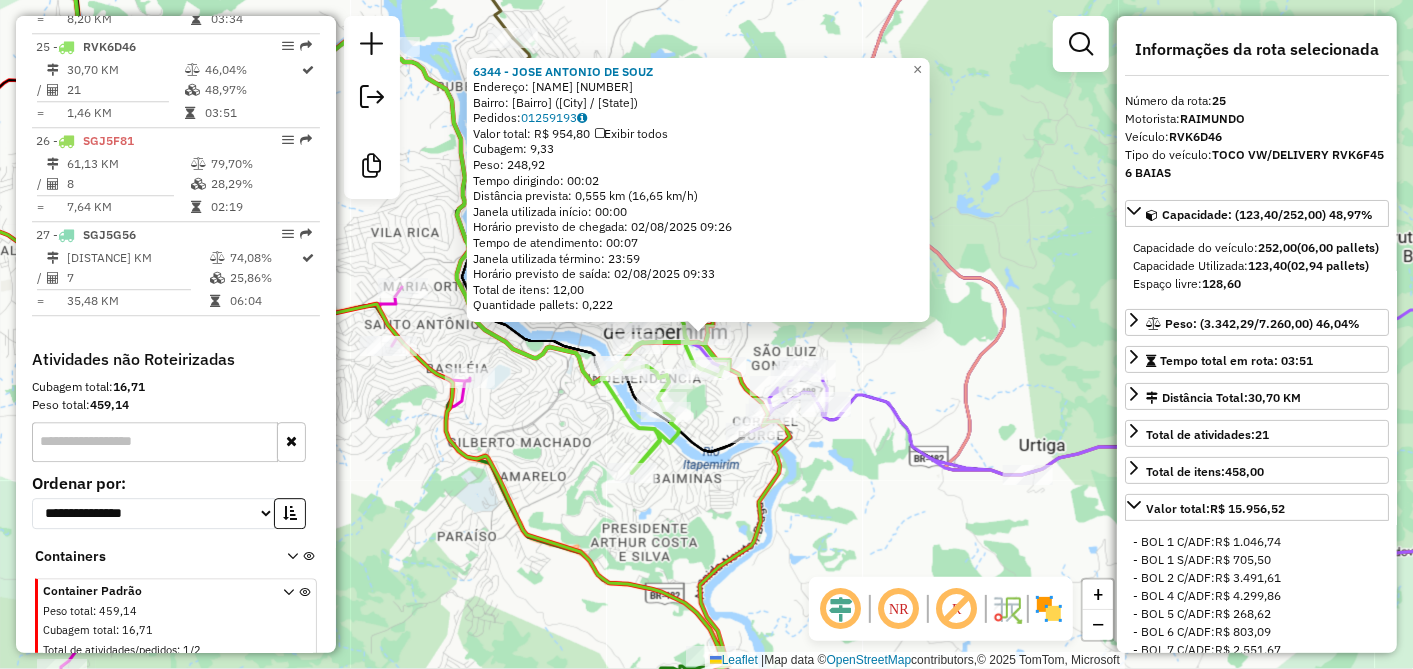 click on "6344 - JOSE ANTONIO DE SOUZ  Endereço:  JOSE PAULINO CIPRIANO [NUMBER]   Bairro: NOSSA SENHORA APARECIDA ([CITY] / [STATE])   Pedidos:  01259193   Valor total: R$ 954,80   Exibir todos   Cubagem: 9,33  Peso: 248,92  Tempo dirigindo: 00:02   Distância prevista: 0,555 km (16,65 km/h)   Janela utilizada início: 00:00   Horário previsto de chegada: 02/08/2025 09:26   Tempo de atendimento: 00:07   Janela utilizada término: 23:59   Horário previsto de saída: 02/08/2025 09:33   Total de itens: 12,00   Quantidade pallets: 0,222  × Janela de atendimento Grade de atendimento Capacidade Transportadoras Veículos Cliente Pedidos  Rotas Selecione os dias de semana para filtrar as janelas de atendimento  Seg   Ter   Qua   Qui   Sex   Sáb   Dom  Informe o período da janela de atendimento: De: Até:  Filtrar exatamente a janela do cliente  Considerar janela de atendimento padrão  Selecione os dias de semana para filtrar as grades de atendimento  Seg   Ter   Qua   Qui   Sex   Sáb   Dom   Peso mínimo:   De:" 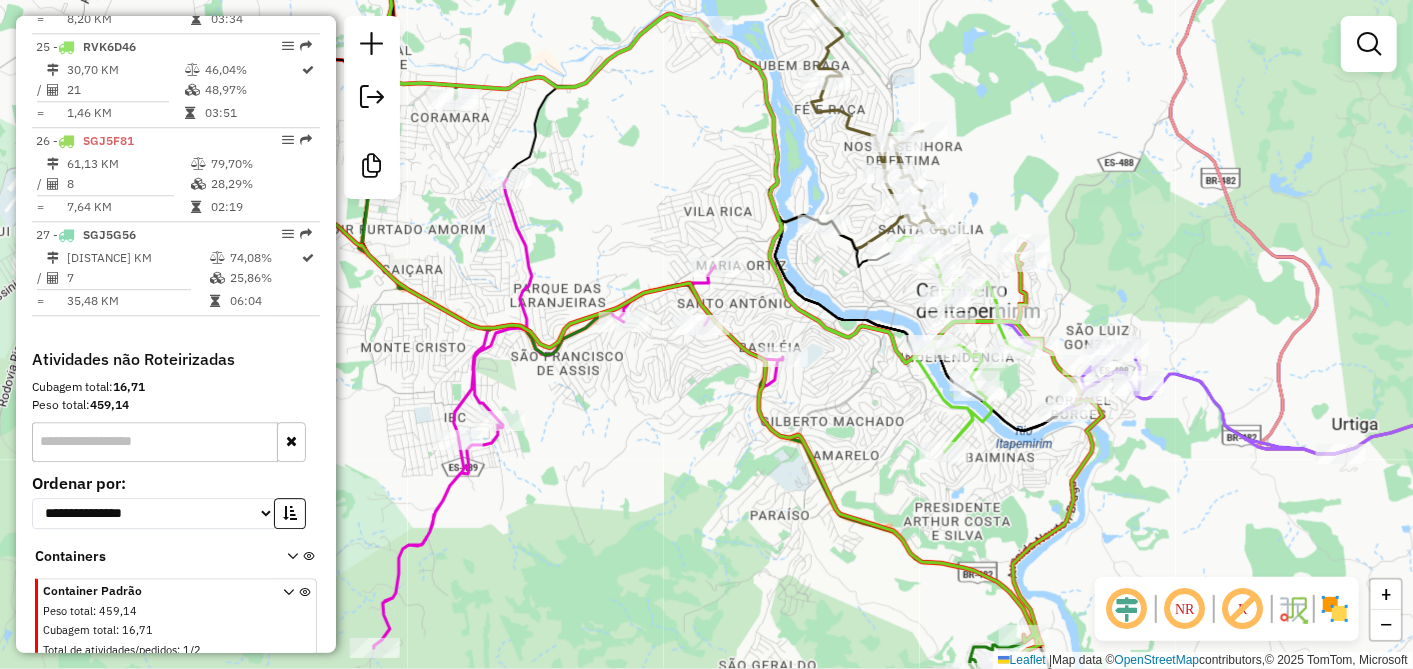 drag, startPoint x: 881, startPoint y: 362, endPoint x: 1189, endPoint y: 352, distance: 308.1623 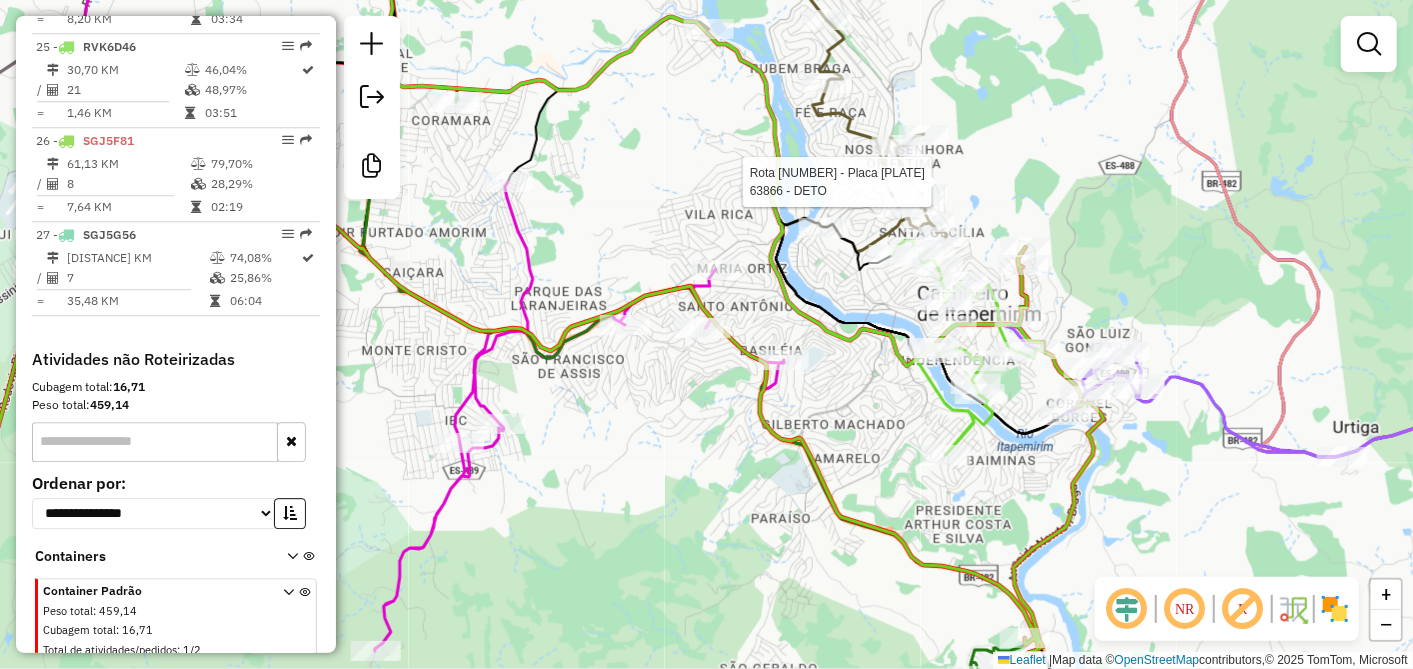 select on "**********" 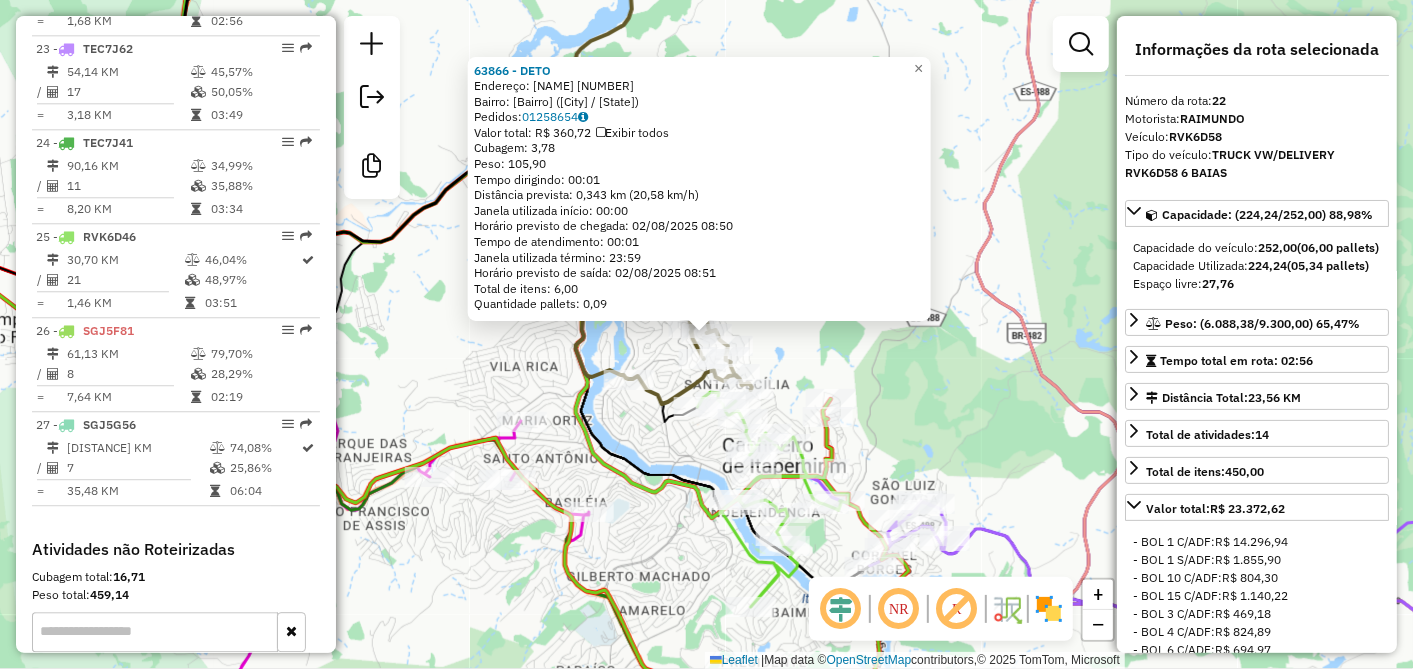 scroll, scrollTop: 2754, scrollLeft: 0, axis: vertical 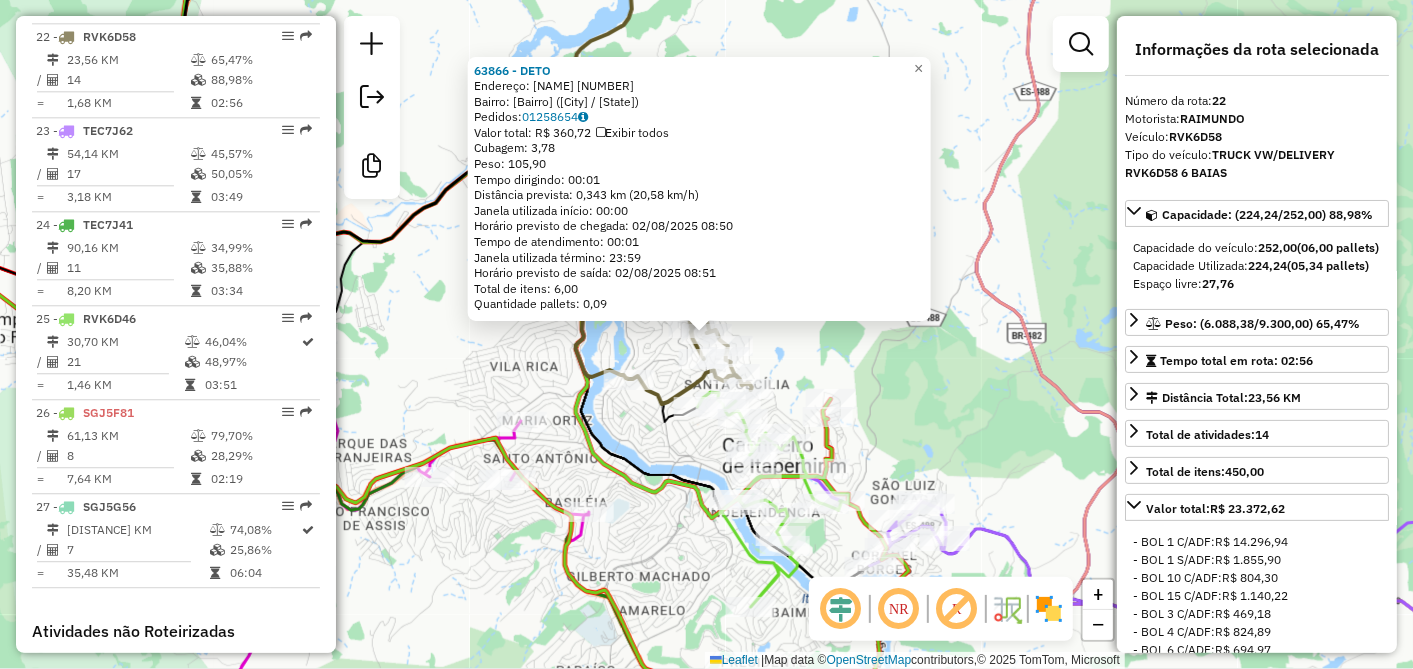 click on "63866 - DETO  Endereço:  ANDRE CAETANO [NUMBER]   Bairro: NOSSA SENHORA DE FATIMA ([CITY] / [STATE])   Pedidos:  01258654   Valor total: R$ 360,72   Exibir todos   Cubagem: 3,78  Peso: 105,90  Tempo dirigindo: 00:01   Distância prevista: 0,343 km (20,58 km/h)   Janela utilizada início: 00:00   Horário previsto de chegada: 02/08/2025 08:50   Tempo de atendimento: 00:01   Janela utilizada término: 23:59   Horário previsto de saída: 02/08/2025 08:51   Total de itens: 6,00   Quantidade pallets: 0,09  × Janela de atendimento Grade de atendimento Capacidade Transportadoras Veículos Cliente Pedidos  Rotas Selecione os dias de semana para filtrar as janelas de atendimento  Seg   Ter   Qua   Qui   Sex   Sáb   Dom  Informe o período da janela de atendimento: De: Até:  Filtrar exatamente a janela do cliente  Considerar janela de atendimento padrão  Selecione os dias de semana para filtrar as grades de atendimento  Seg   Ter   Qua   Qui   Sex   Sáb   Dom   Peso mínimo:   Peso máximo:   De:   De:" 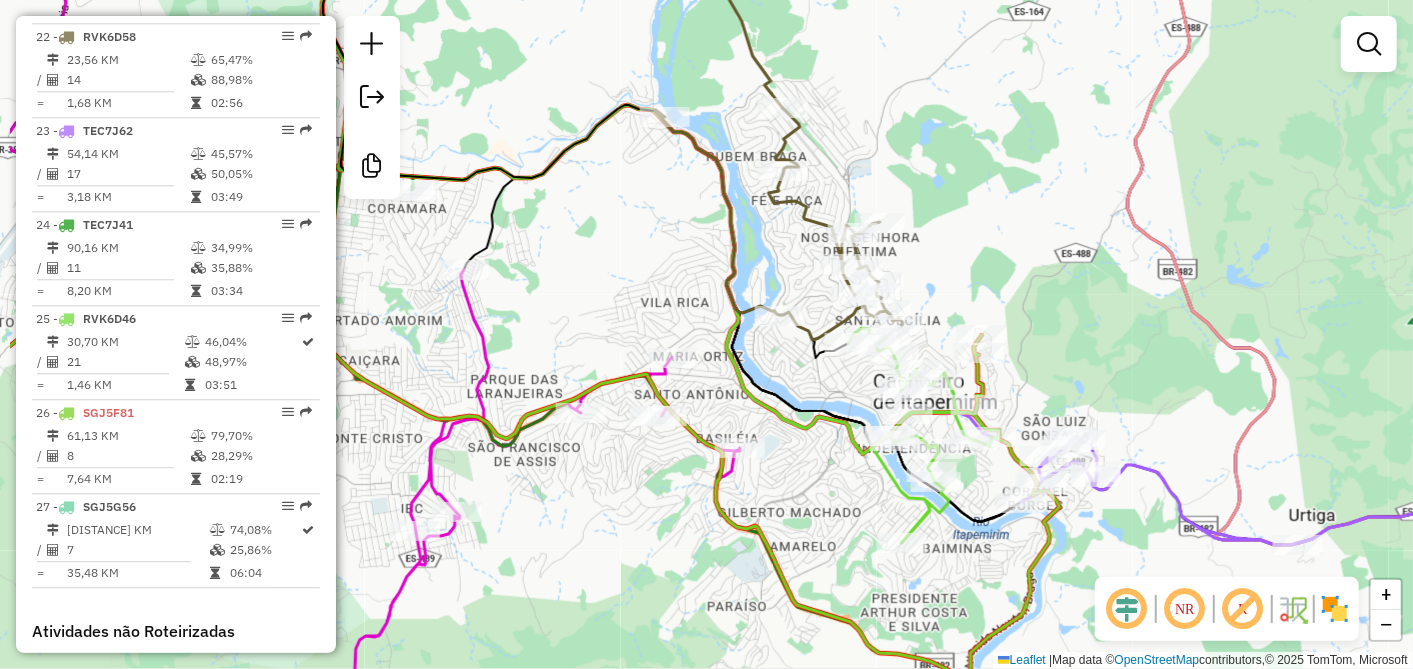 drag, startPoint x: 892, startPoint y: 395, endPoint x: 1268, endPoint y: 272, distance: 395.60712 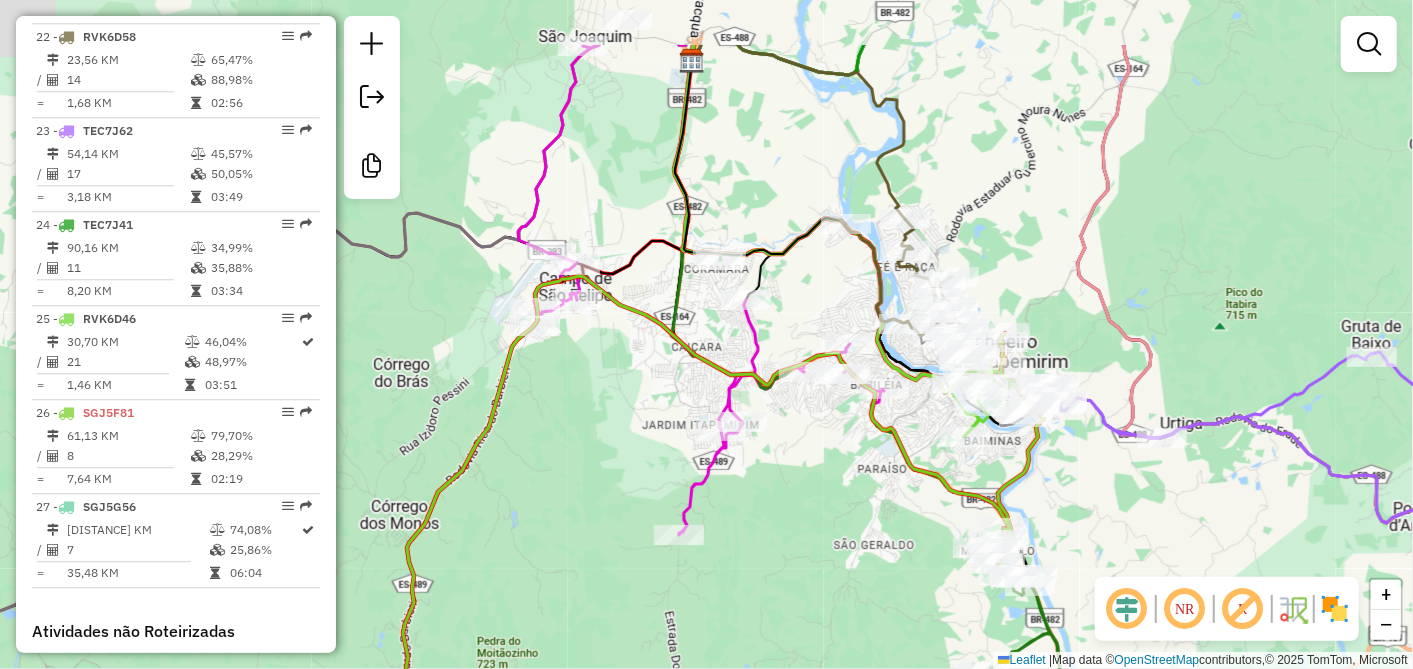 drag, startPoint x: 836, startPoint y: 188, endPoint x: 874, endPoint y: 254, distance: 76.15773 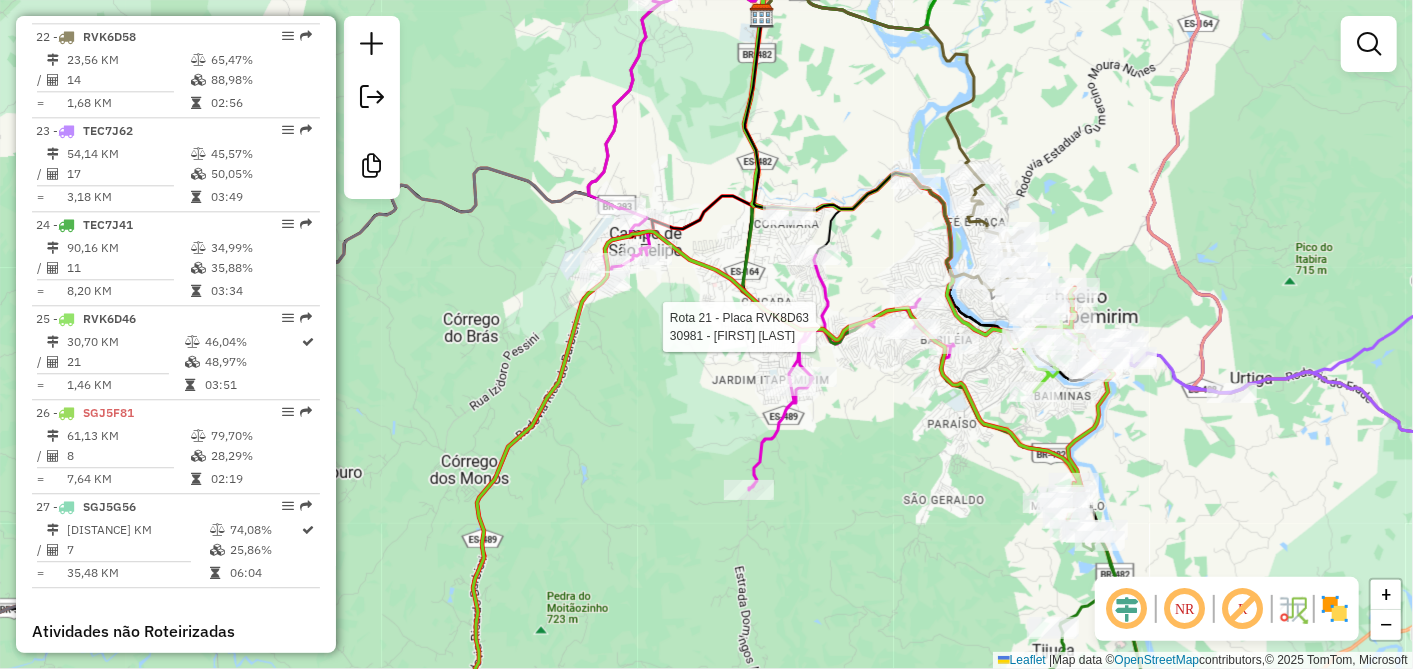 select on "**********" 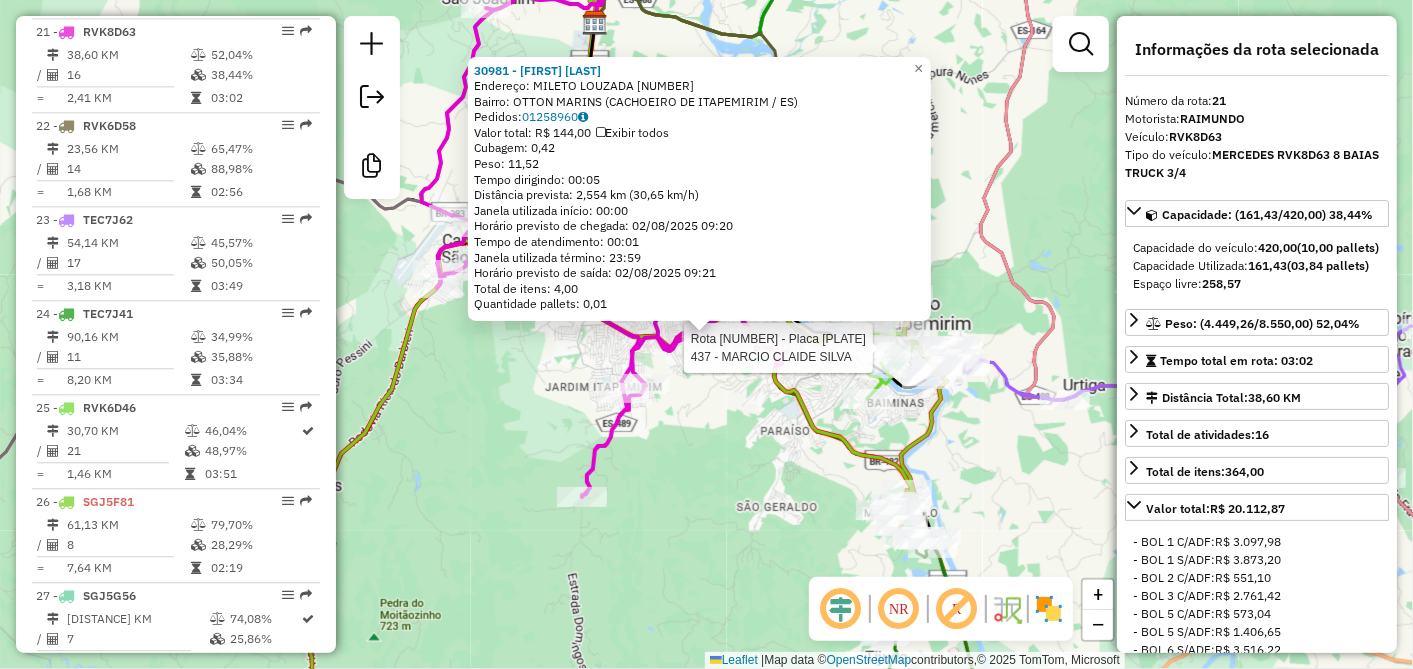 scroll, scrollTop: 2660, scrollLeft: 0, axis: vertical 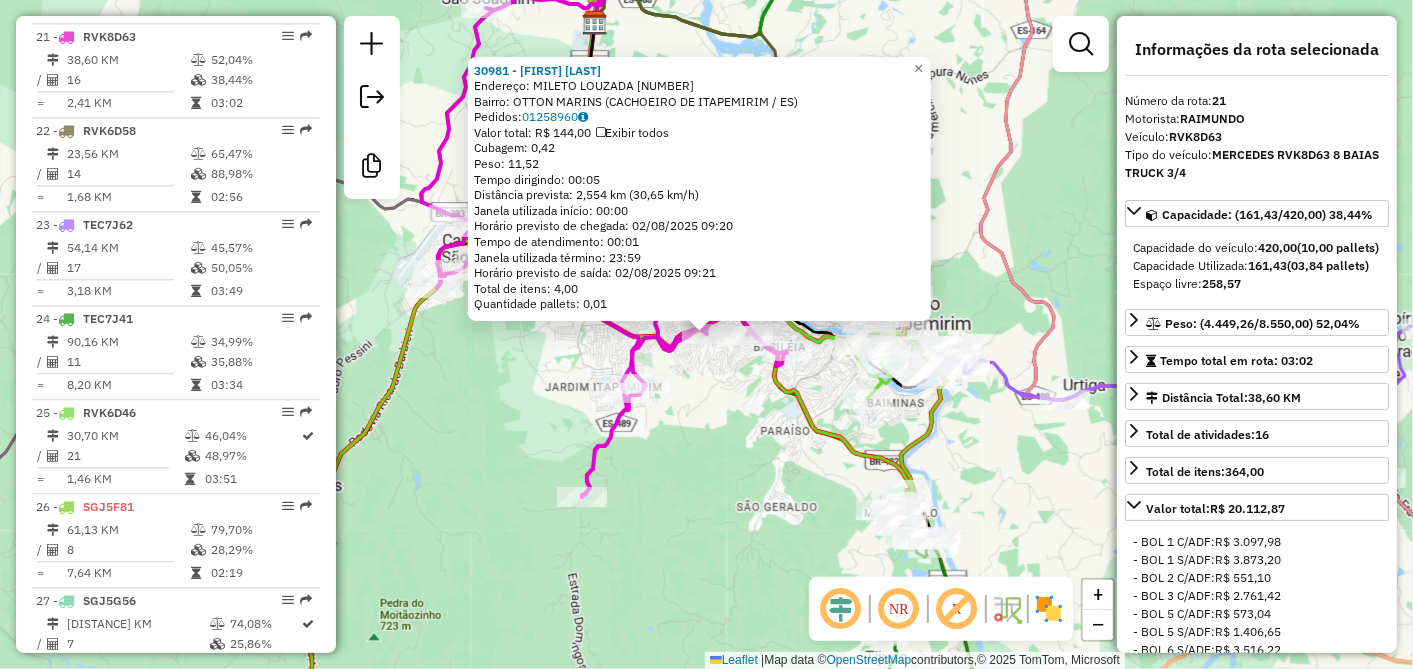 click on "30981 - [FIRST] [LAST]  Endereço:  [NAME] [NUMBER]   Bairro: [Bairro] ([City] / [State])   Pedidos:  01258960   Valor total: R$ 144,00   Exibir todos   Cubagem: 0,42  Peso: 11,52  Tempo dirigindo: 00:05   Distância prevista: 2,554 km (30,65 km/h)   Janela utilizada início: 00:00   Horário previsto de chegada: 02/08/2025 09:20   Tempo de atendimento: 00:01   Janela utilizada término: 23:59   Horário previsto de saída: 02/08/2025 09:21   Total de itens: 4,00   Quantidade pallets: 0,01  × Janela de atendimento Grade de atendimento Capacidade Transportadoras Veículos Cliente Pedidos  Rotas Selecione os dias de semana para filtrar as janelas de atendimento  Seg   Ter   Qua   Qui   Sex   Sáb   Dom  Informe o período da janela de atendimento: De: Até:  Filtrar exatamente a janela do cliente  Considerar janela de atendimento padrão  Selecione os dias de semana para filtrar as grades de atendimento  Seg   Ter   Qua   Qui   Sex   Sáb   Dom   Peso mínimo:   Peso máximo:   De:  De:" 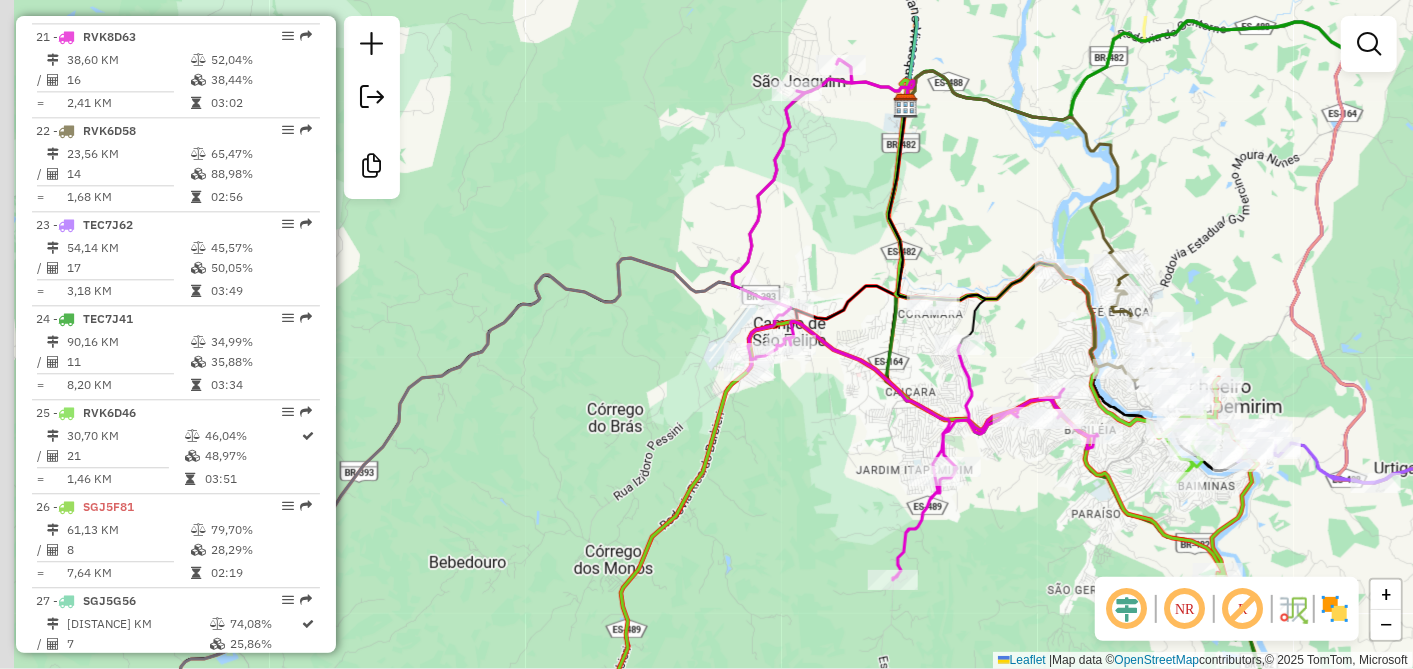 drag, startPoint x: 680, startPoint y: 448, endPoint x: 991, endPoint y: 531, distance: 321.88507 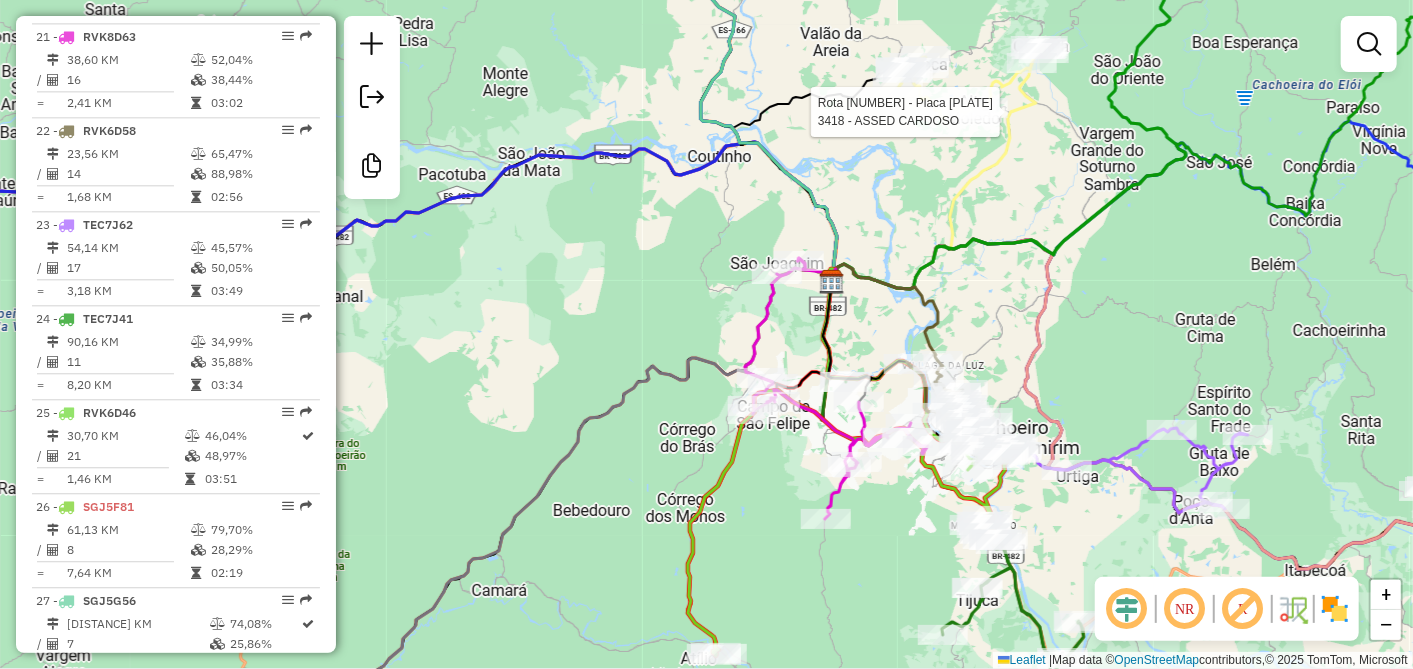 select on "**********" 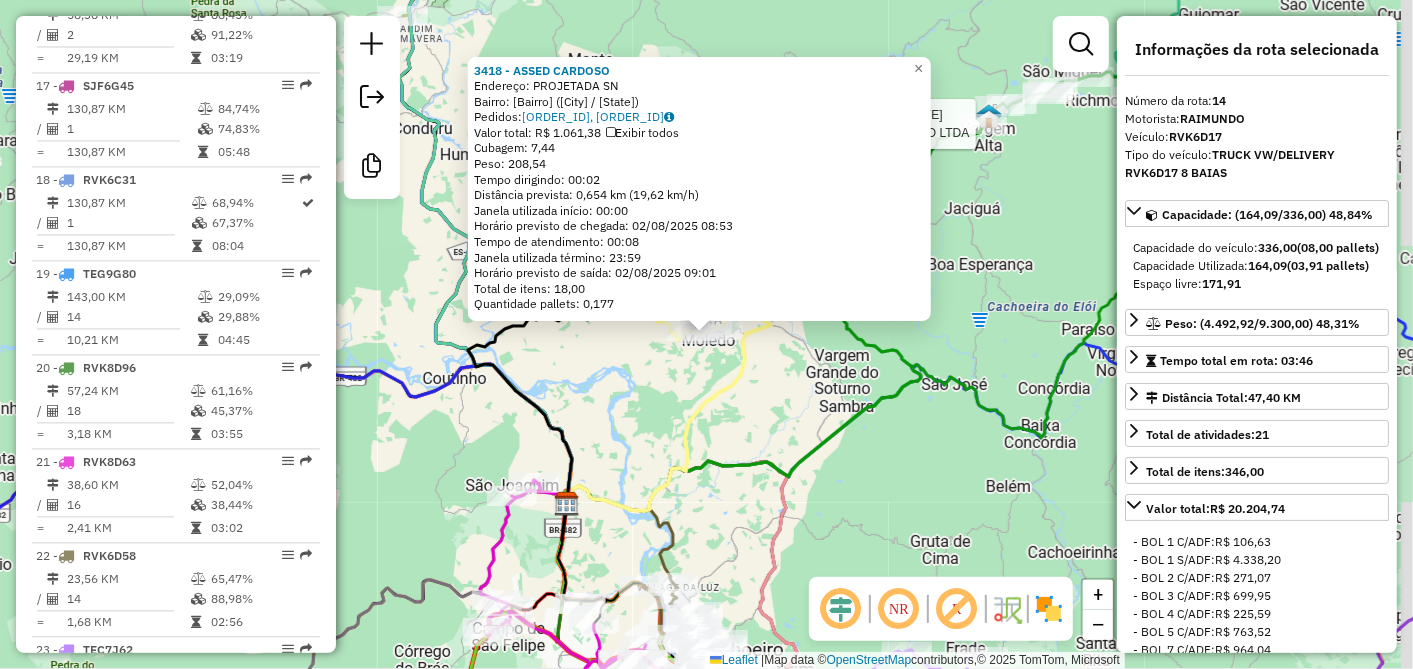 scroll, scrollTop: 2005, scrollLeft: 0, axis: vertical 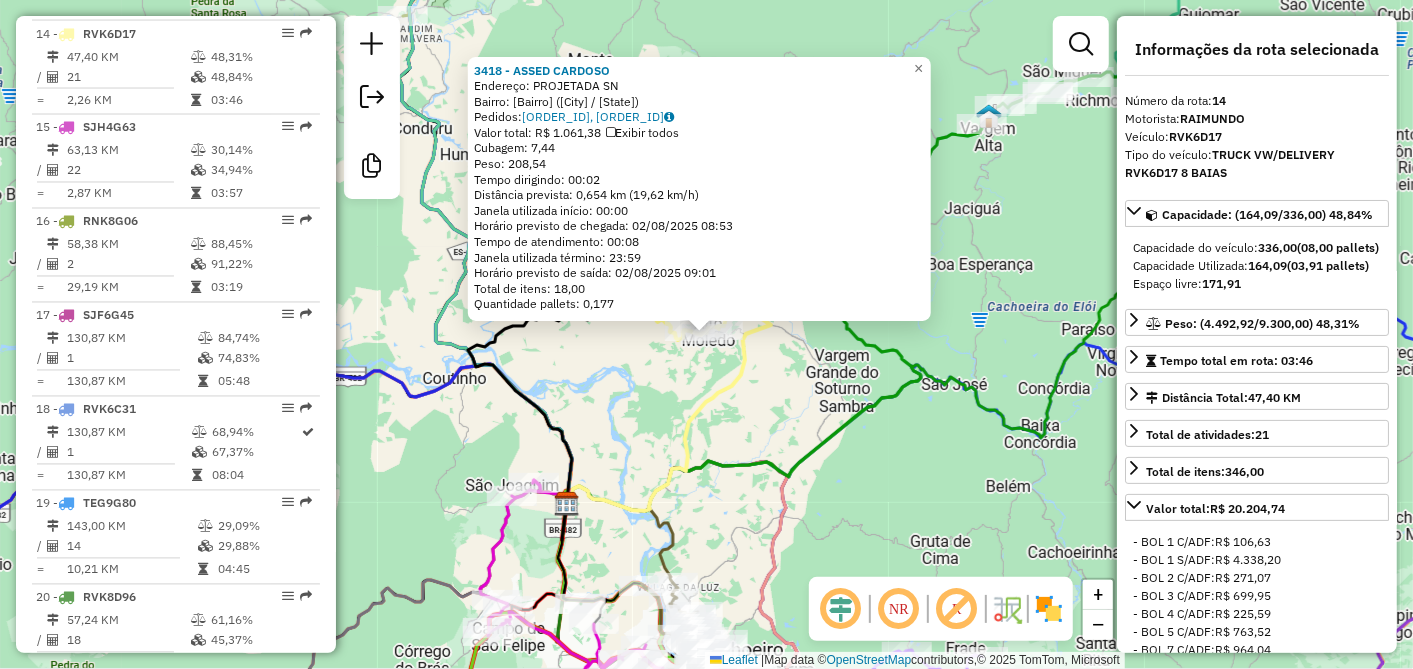 click on "3418 - [FIRST] [LAST]  Endereço:  PROJETADA SN   Bairro: [Bairro] ([City] / [State])   Pedidos:  01258710, 01258708   Valor total: R$ 1.061,38   Exibir todos   Cubagem: 7,44  Peso: 208,54  Tempo dirigindo: 00:02   Distância prevista: 0,654 km (19,62 km/h)   Janela utilizada início: 00:00   Horário previsto de chegada: 02/08/2025 08:53   Tempo de atendimento: 00:08   Janela utilizada término: 23:59   Horário previsto de saída: 02/08/2025 09:01   Total de itens: 18,00   Quantidade pallets: 0,177  × Janela de atendimento Grade de atendimento Capacidade Transportadoras Veículos Cliente Pedidos  Rotas Selecione os dias de semana para filtrar as janelas de atendimento  Seg   Ter   Qua   Qui   Sex   Sáb   Dom  Informe o período da janela de atendimento: De: Até:  Filtrar exatamente a janela do cliente  Considerar janela de atendimento padrão  Selecione os dias de semana para filtrar as grades de atendimento  Seg   Ter   Qua   Qui   Sex   Sáb   Dom   Peso mínimo:   Peso máximo:   De:   Até:" 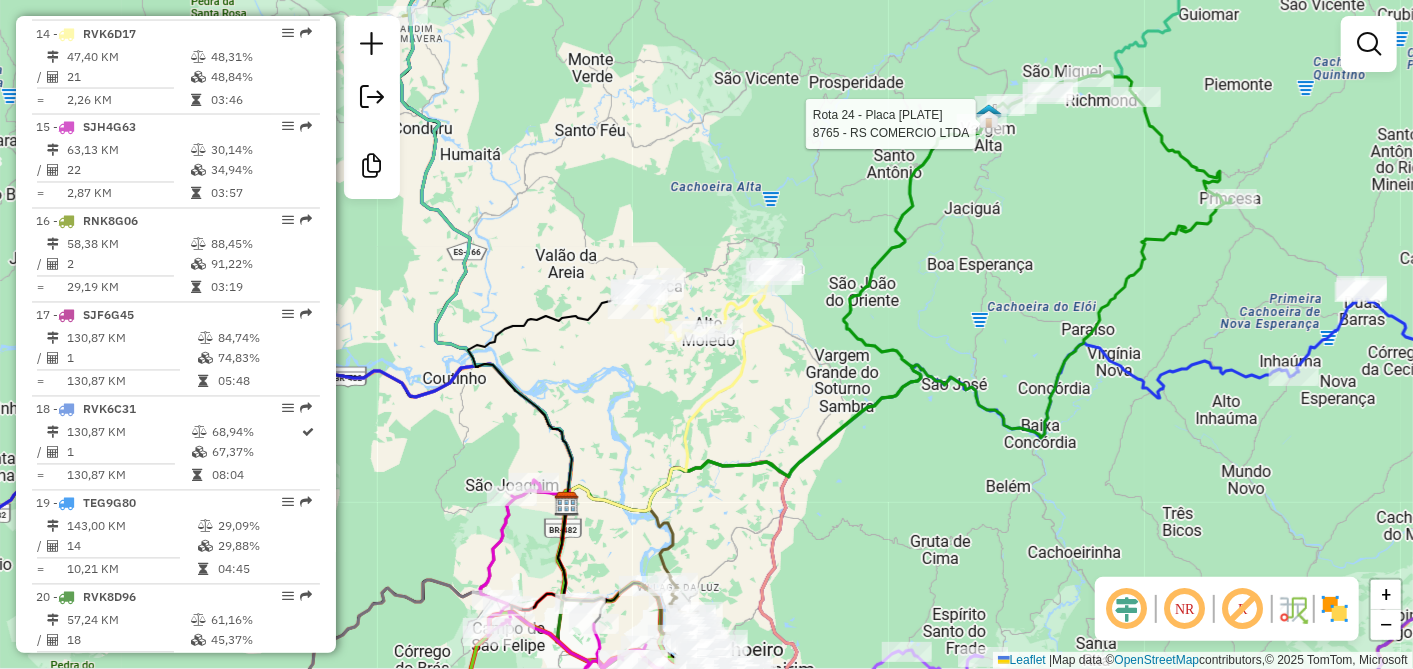 select on "**********" 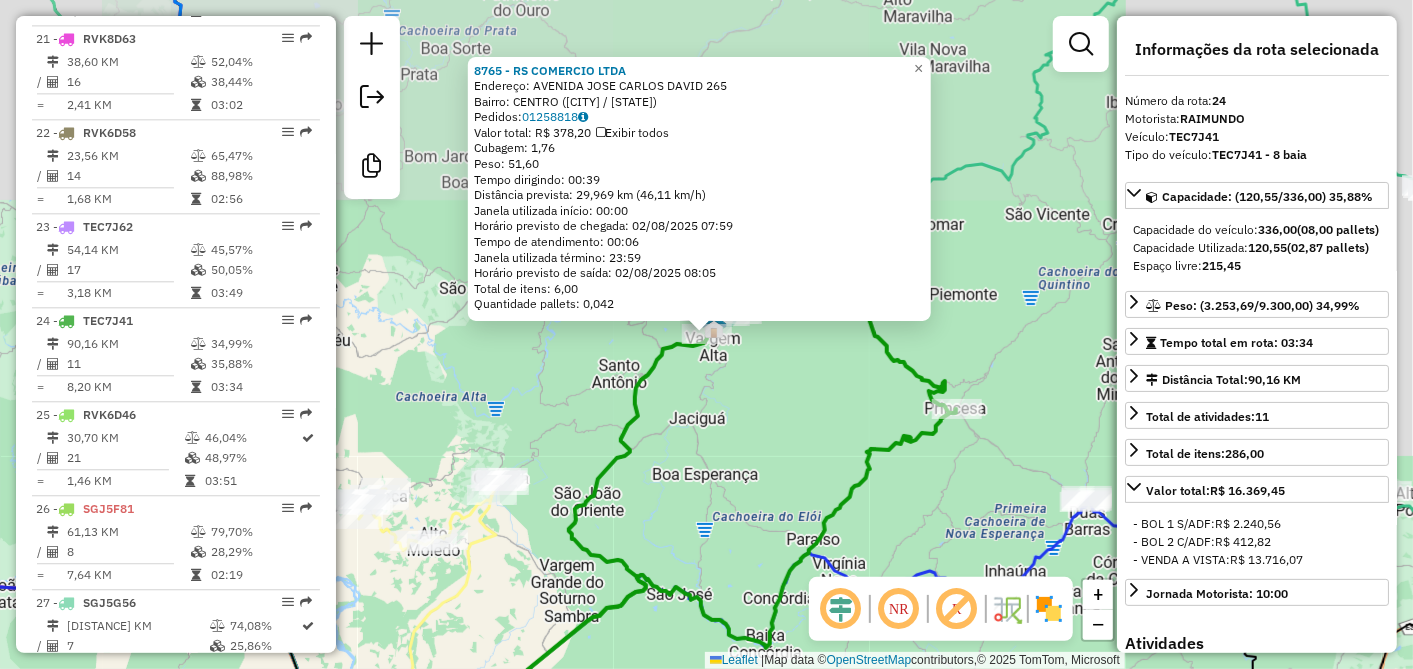 scroll, scrollTop: 2940, scrollLeft: 0, axis: vertical 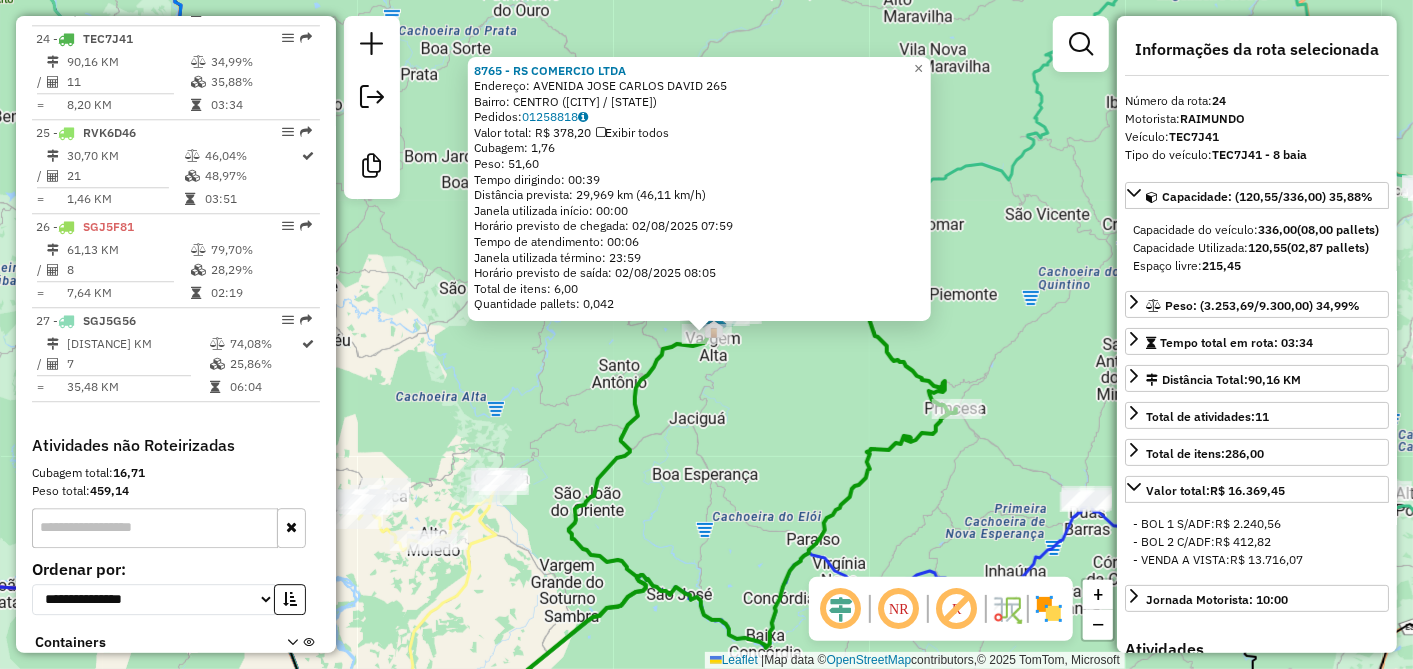 click on "8765 - RS COMERCIO LTDA  Endereço:  AVENIDA JOSE CARLOS DAVID [NUMBER]   Bairro: [Bairro] ([City] / [State])   Pedidos:  01258818   Valor total: R$ 378,20   Exibir todos   Cubagem: 1,76  Peso: 51,60  Tempo dirigindo: 00:39   Distância prevista: 29,969 km (46,11 km/h)   Janela utilizada início: 00:00   Horário previsto de chegada: 02/08/2025 07:59   Tempo de atendimento: 00:06   Janela utilizada término: 23:59   Horário previsto de saída: 02/08/2025 08:05   Total de itens: 6,00   Quantidade pallets: 0,042  × Janela de atendimento Grade de atendimento Capacidade Transportadoras Veículos Cliente Pedidos  Rotas Selecione os dias de semana para filtrar as janelas de atendimento  Seg   Ter   Qua   Qui   Sex   Sáb   Dom  Informe o período da janela de atendimento: De: Até:  Filtrar exatamente a janela do cliente  Considerar janela de atendimento padrão  Selecione os dias de semana para filtrar as grades de atendimento  Seg   Ter   Qua   Qui   Sex   Sáb   Dom   Clientes fora do dia de atendimento selecionado +" 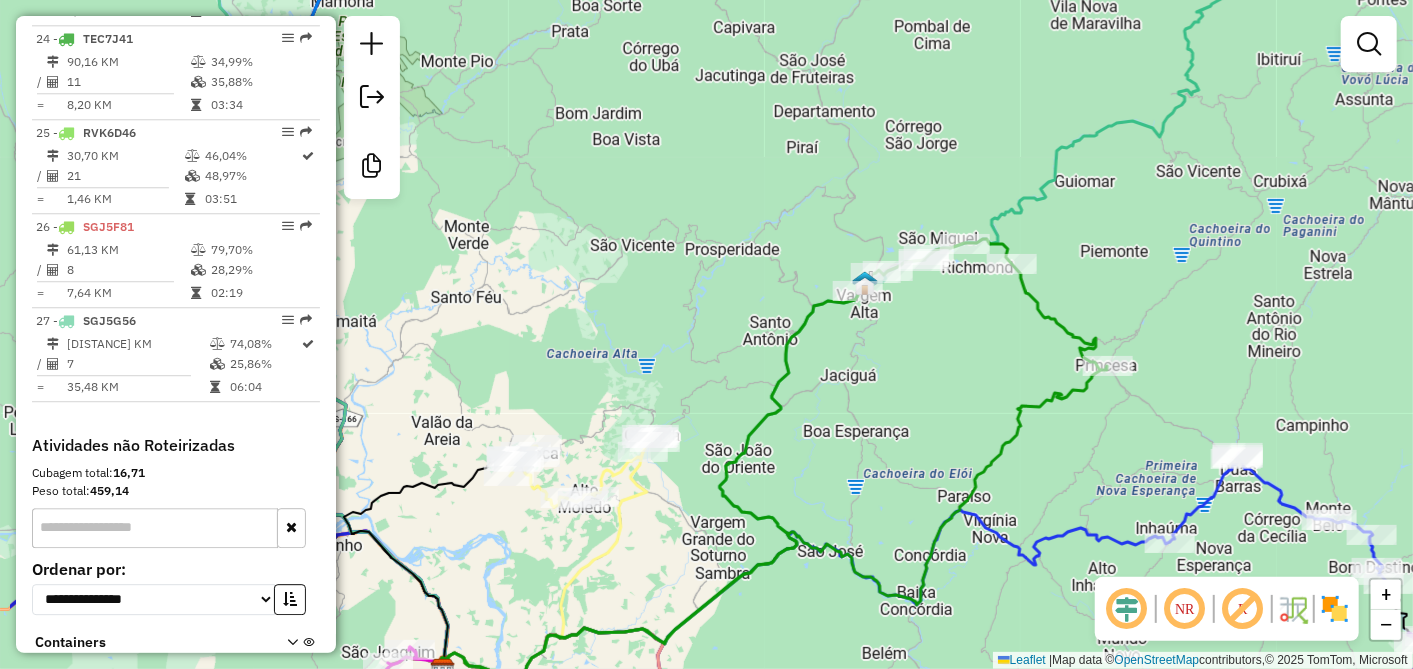 drag, startPoint x: 703, startPoint y: 436, endPoint x: 1039, endPoint y: 315, distance: 357.12323 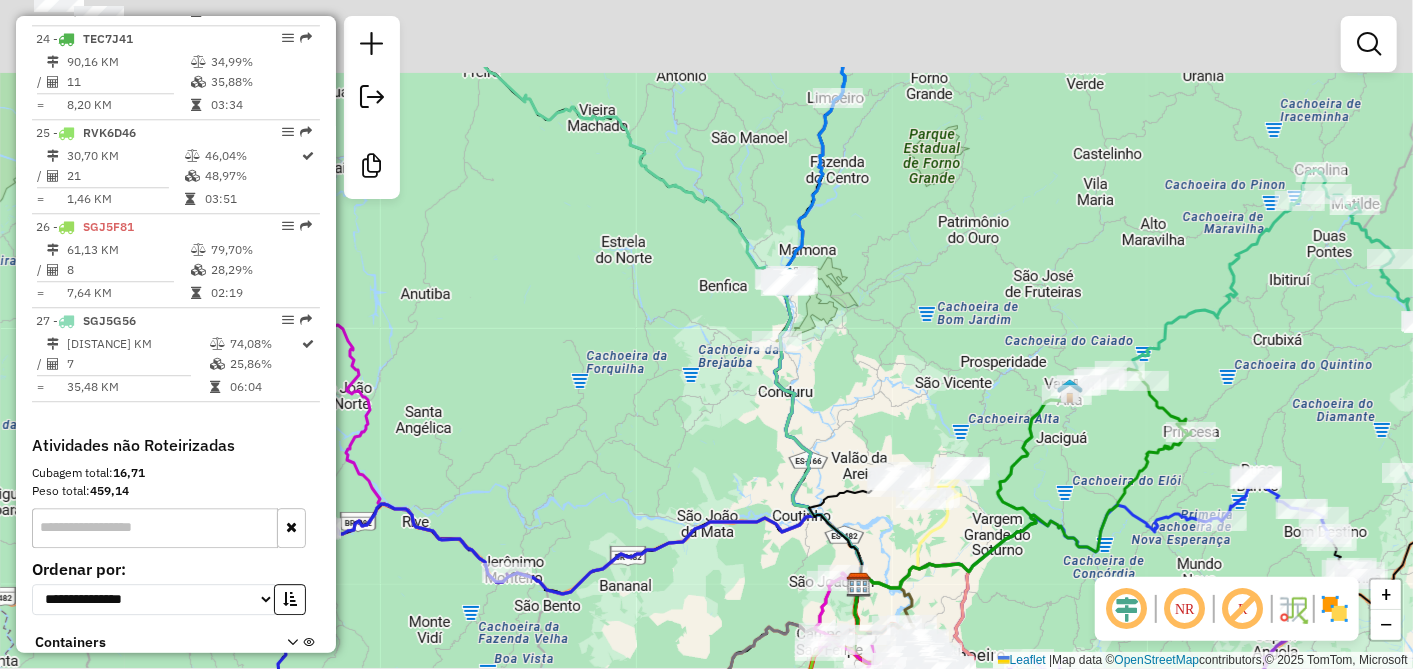 drag, startPoint x: 836, startPoint y: 211, endPoint x: 820, endPoint y: 311, distance: 101.27191 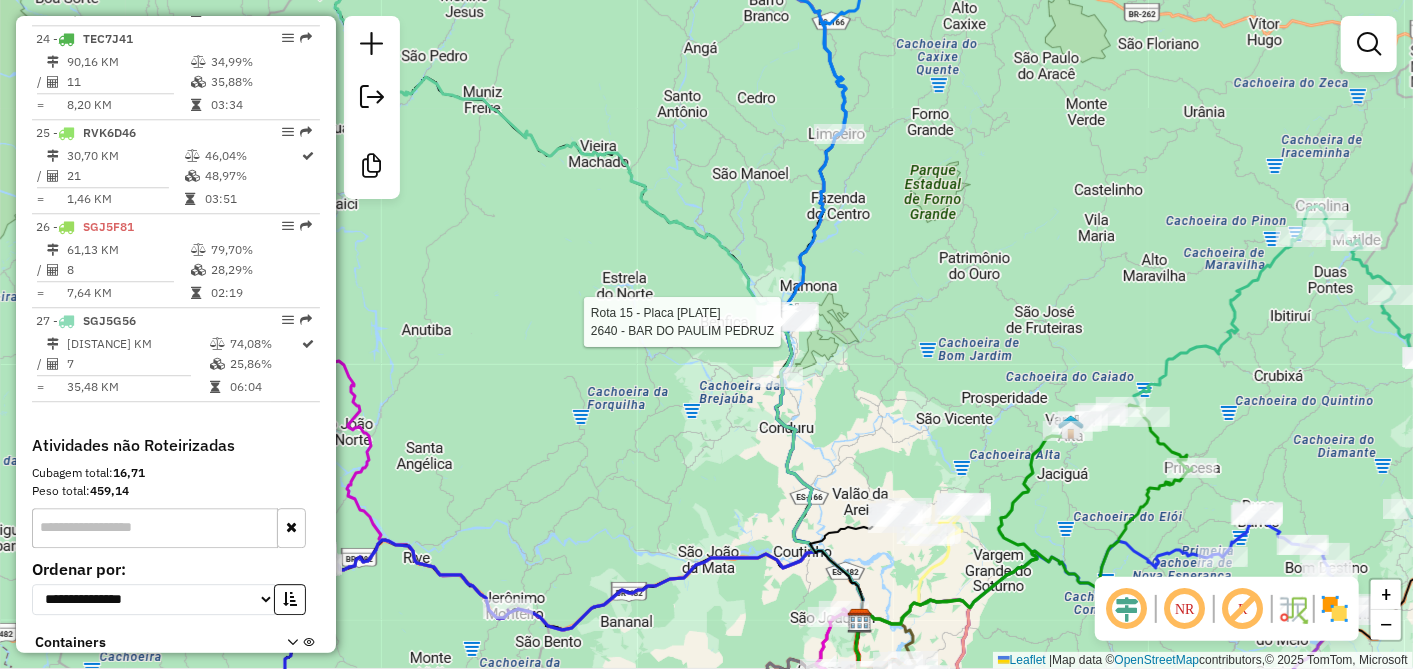select on "**********" 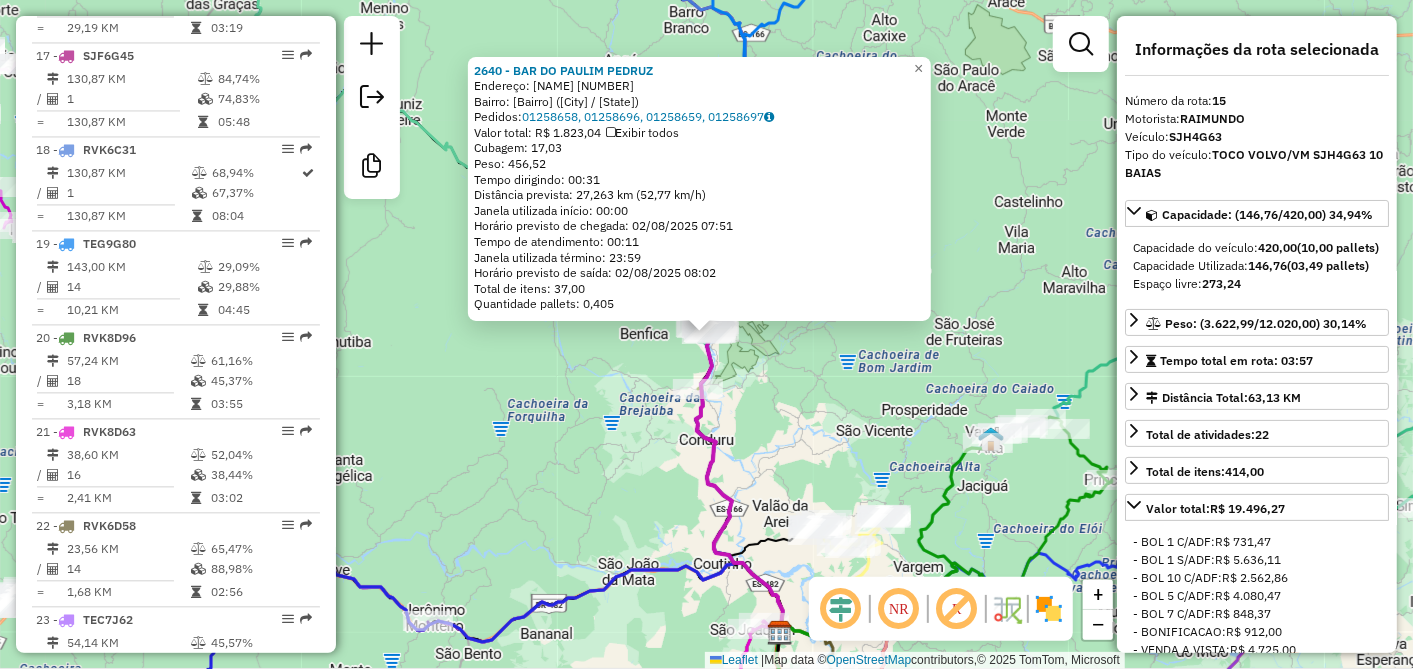 scroll, scrollTop: 2097, scrollLeft: 0, axis: vertical 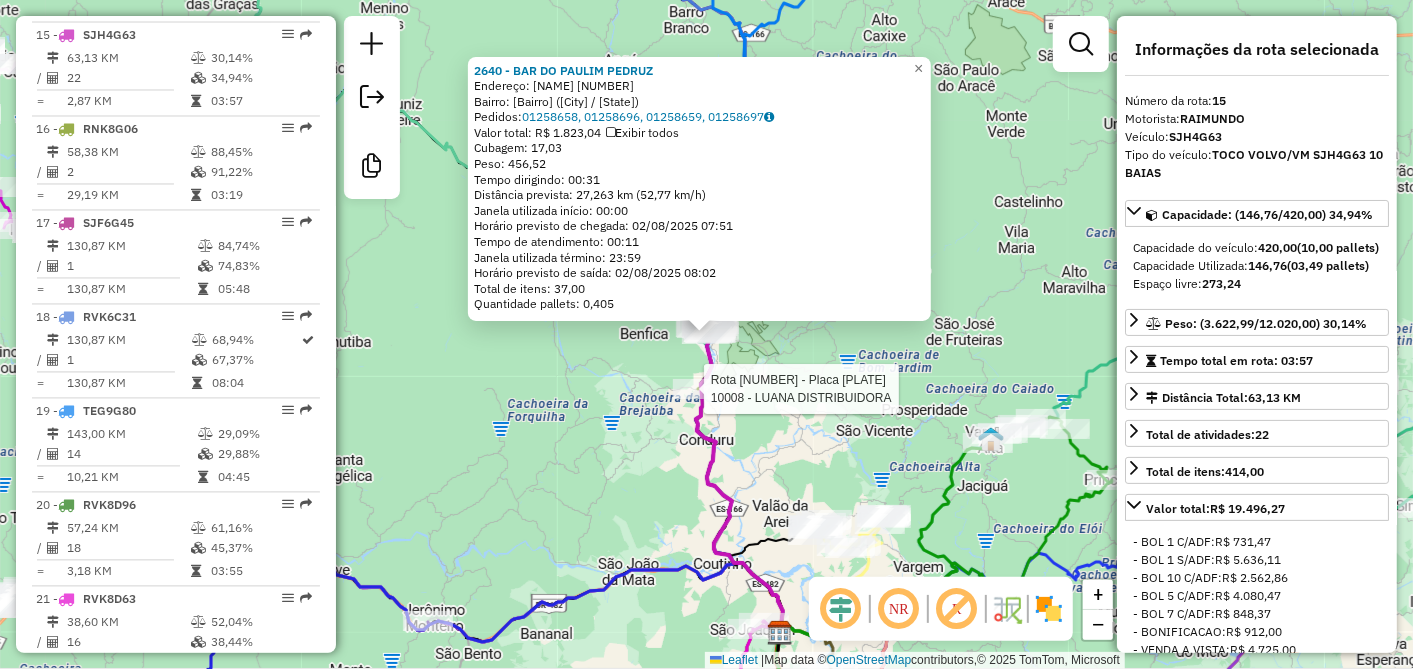 click 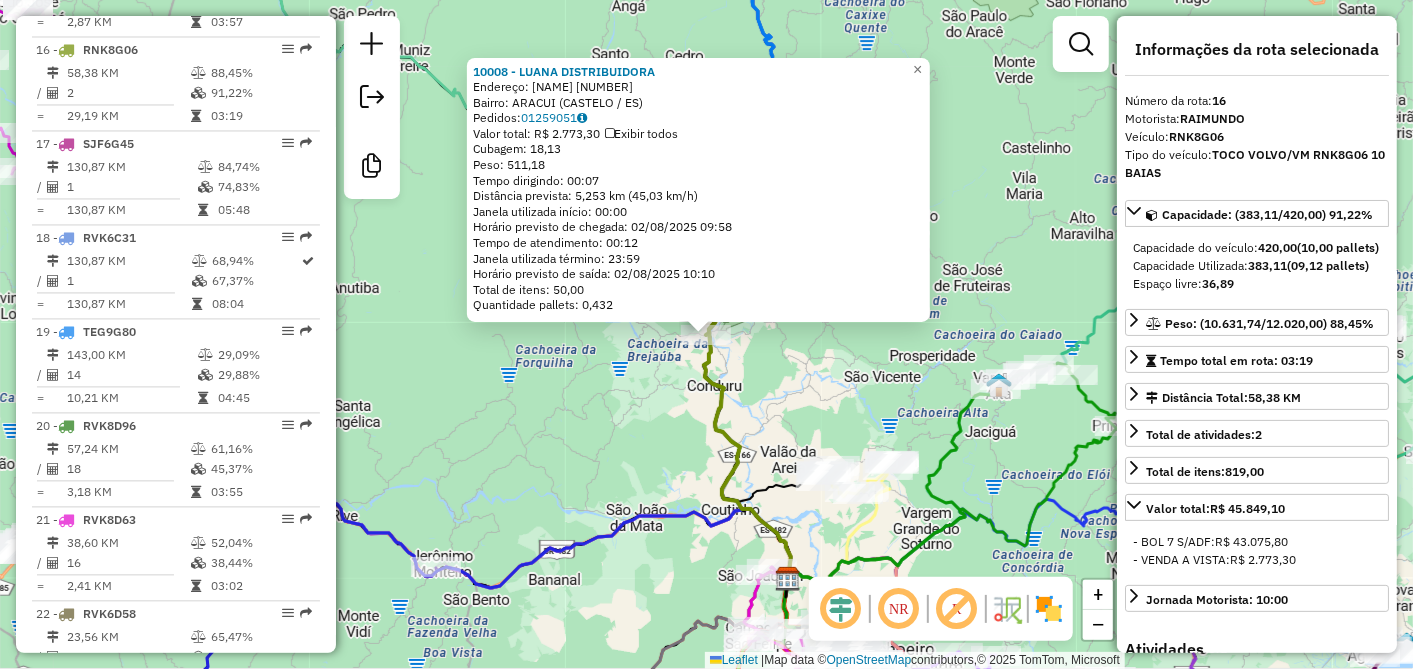 scroll, scrollTop: 2191, scrollLeft: 0, axis: vertical 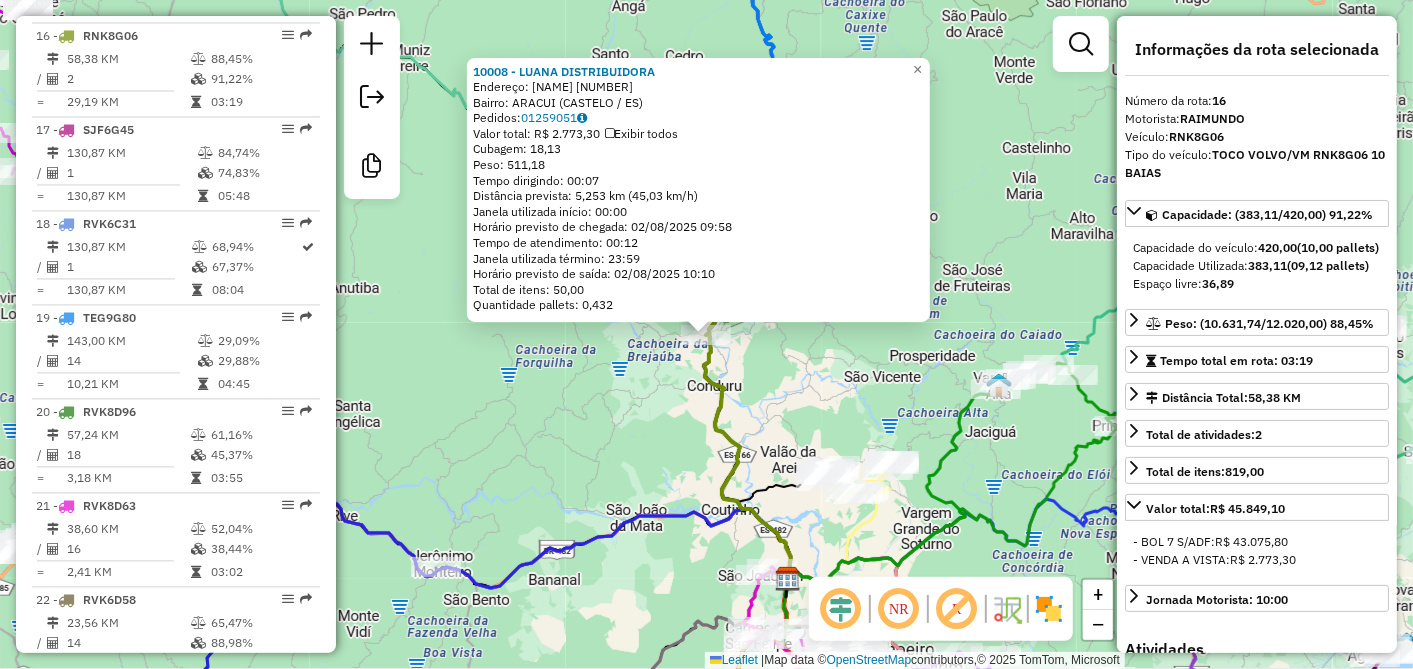 click on "10008 - LUANA DISTRIBUIDORA  Endereço:  CEL JOSE MESQUITA [NUMBER]   Bairro: ARACUI ([CITY] / [STATE])   Pedidos:  01259051   Valor total: R$ 2.773,30   Exibir todos   Cubagem: 18,13  Peso: 511,18  Tempo dirigindo: 00:07   Distância prevista: 5,253 km (45,03 km/h)   Janela utilizada início: 00:00   Horário previsto de chegada: 02/08/2025 09:58   Tempo de atendimento: 00:12   Janela utilizada término: 23:59   Horário previsto de saída: 02/08/2025 10:10   Total de itens: 50,00   Quantidade pallets: 0,432  × Janela de atendimento Grade de atendimento Capacidade Transportadoras Veículos Cliente Pedidos  Rotas Selecione os dias de semana para filtrar as janelas de atendimento  Seg   Ter   Qua   Qui   Sex   Sáb   Dom  Informe o período da janela de atendimento: De: Até:  Filtrar exatamente a janela do cliente  Considerar janela de atendimento padrão  Selecione os dias de semana para filtrar as grades de atendimento  Seg   Ter   Qua   Qui   Sex   Sáb   Dom   Peso mínimo:   Peso máximo:   De:   Até:" 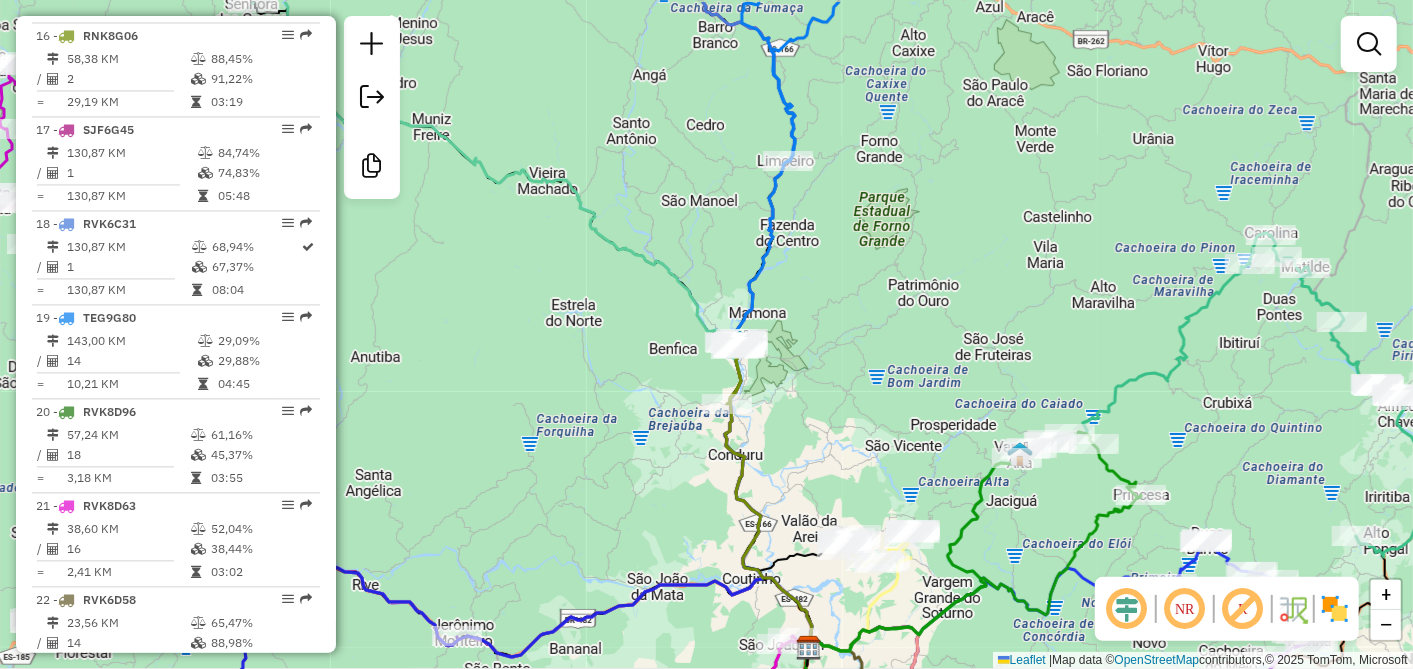 drag, startPoint x: 842, startPoint y: 370, endPoint x: 850, endPoint y: 436, distance: 66.48308 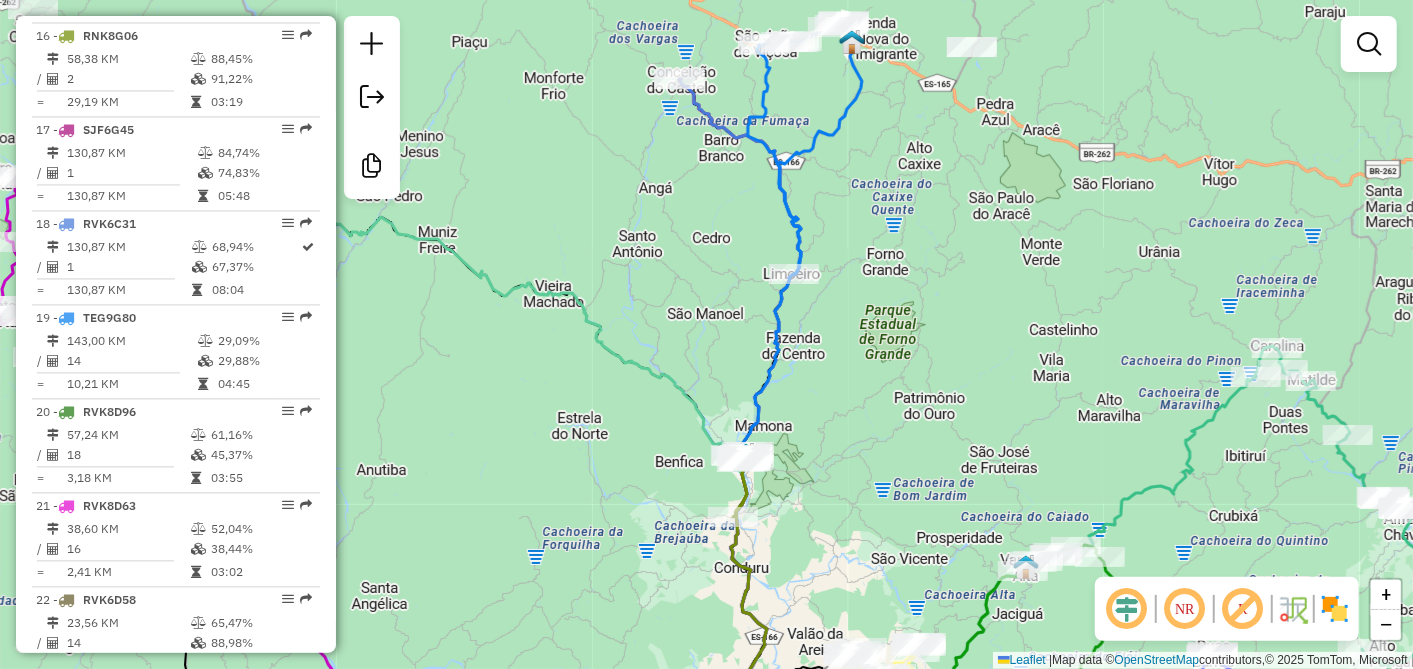 drag, startPoint x: 844, startPoint y: 225, endPoint x: 842, endPoint y: 395, distance: 170.01176 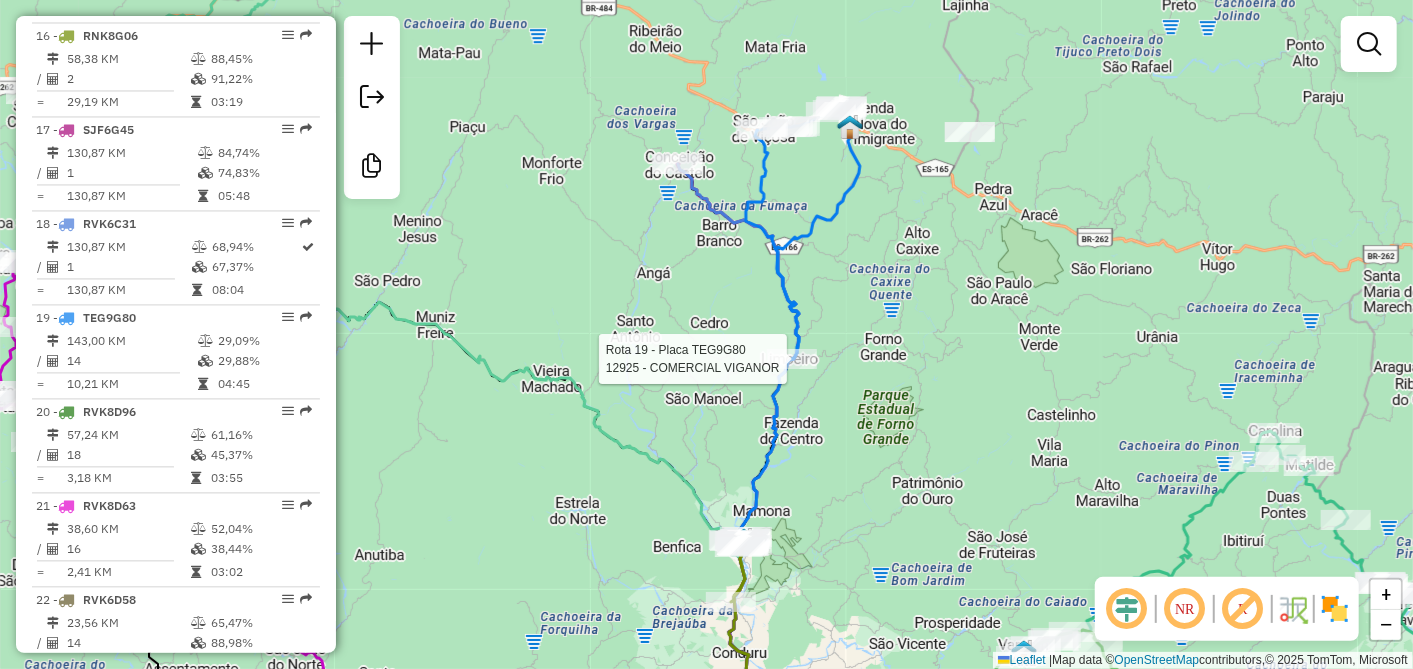 select on "**********" 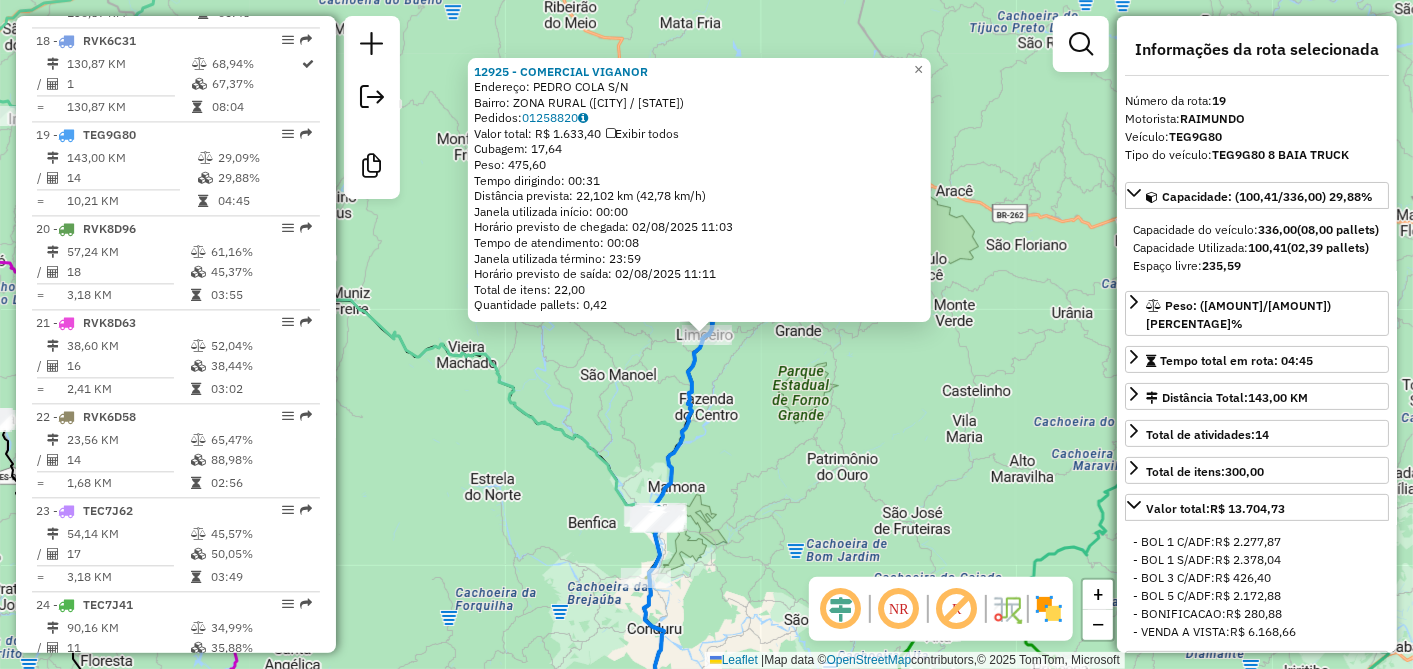 scroll, scrollTop: 2473, scrollLeft: 0, axis: vertical 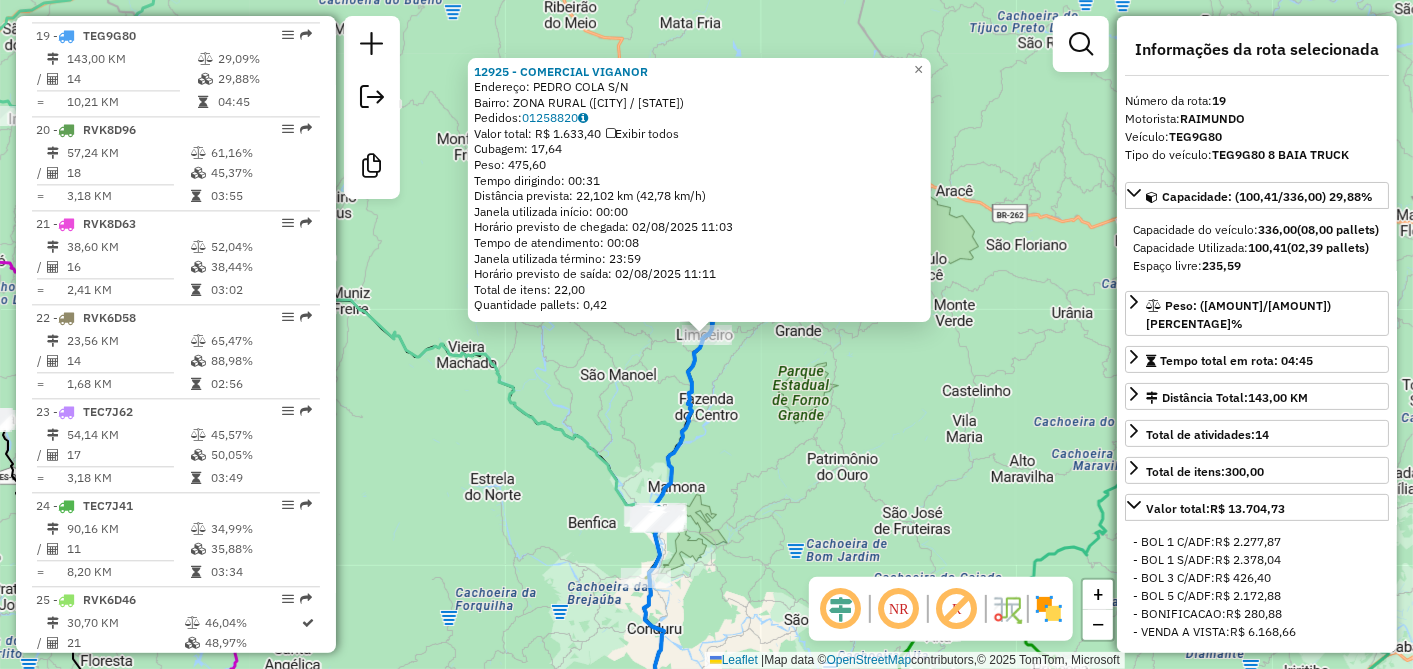 click on "12925 - COMERCIAL VIGANOR  Endereço:  [NAME] SN   Bairro: [Bairro] ([City] / [State])   Pedidos:  01258820   Valor total: R$ 1.633,40   Exibir todos   Cubagem: 17,64  Peso: 475,60  Tempo dirigindo: 00:31   Distância prevista: 22,102 km (42,78 km/h)   Janela utilizada início: 00:00   Horário previsto de chegada: 02/08/2025 11:03   Tempo de atendimento: 00:08   Janela utilizada término: 23:59   Horário previsto de saída: 02/08/2025 11:11   Total de itens: 22,00   Quantidade pallets: 0,42  × Janela de atendimento Grade de atendimento Capacidade Transportadoras Veículos Cliente Pedidos  Rotas Selecione os dias de semana para filtrar as janelas de atendimento  Seg   Ter   Qua   Qui   Sex   Sáb   Dom  Informe o período da janela de atendimento: De: Até:  Filtrar exatamente a janela do cliente  Considerar janela de atendimento padrão  Selecione os dias de semana para filtrar as grades de atendimento  Seg   Ter   Qua   Qui   Sex   Sáb   Dom   Peso mínimo:   Peso máximo:   De:   Até:" 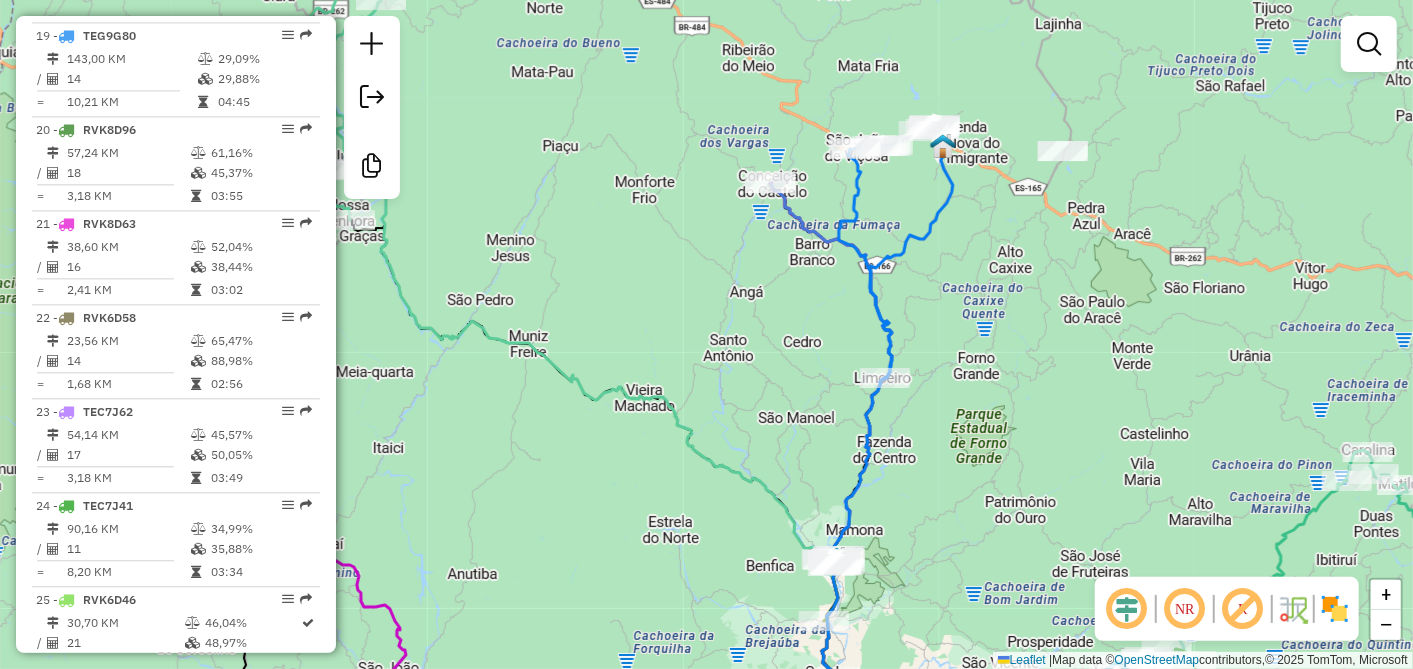 drag, startPoint x: 742, startPoint y: 414, endPoint x: 918, endPoint y: 448, distance: 179.25401 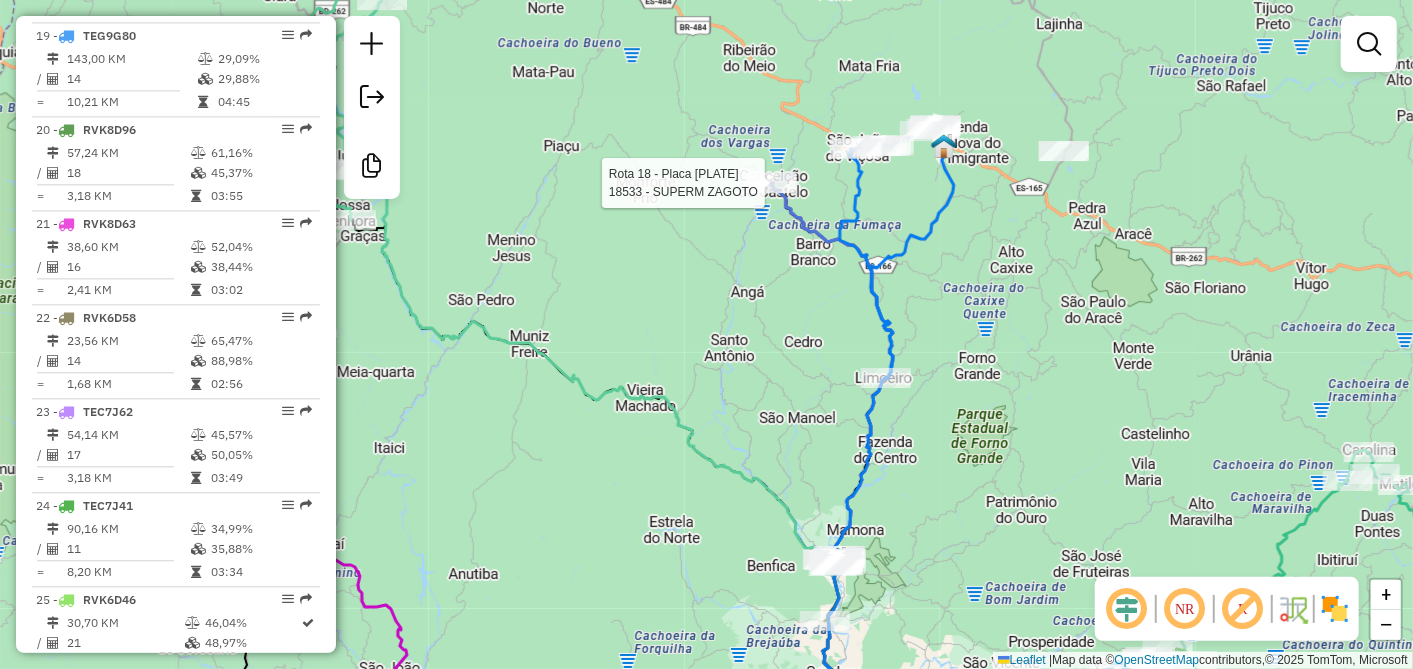 select on "**********" 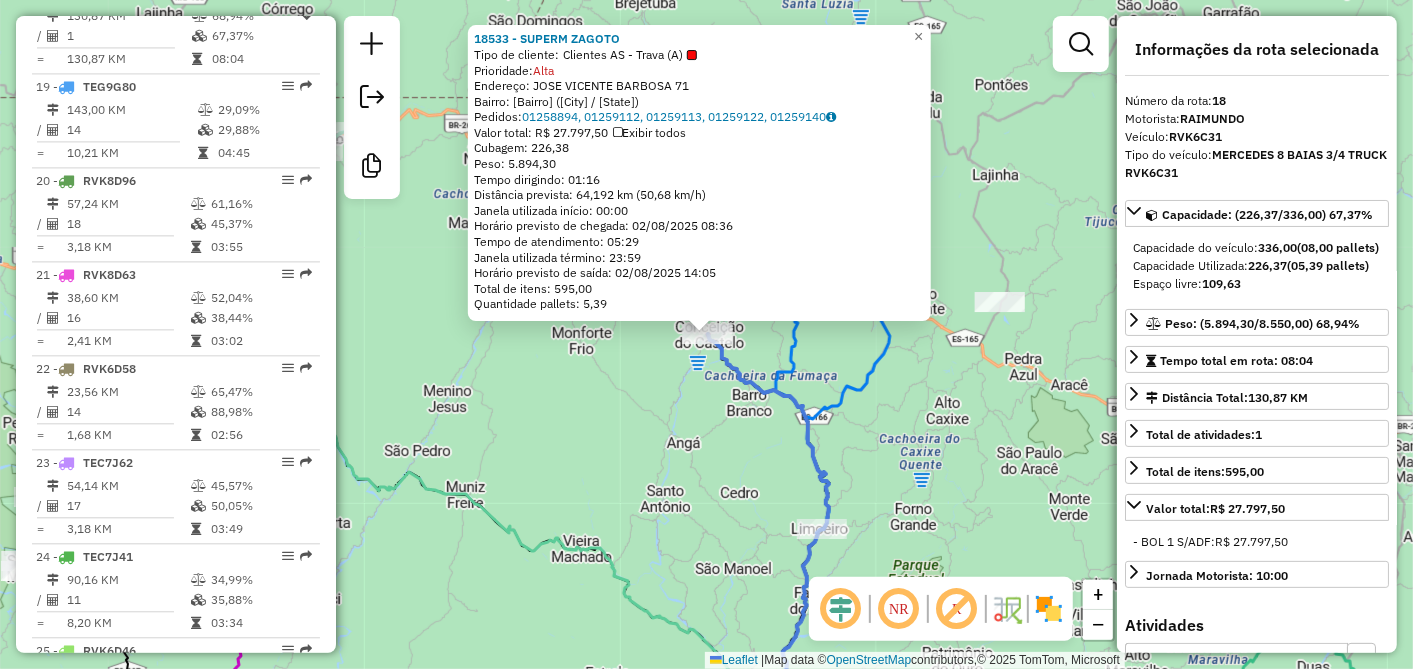 scroll, scrollTop: 2379, scrollLeft: 0, axis: vertical 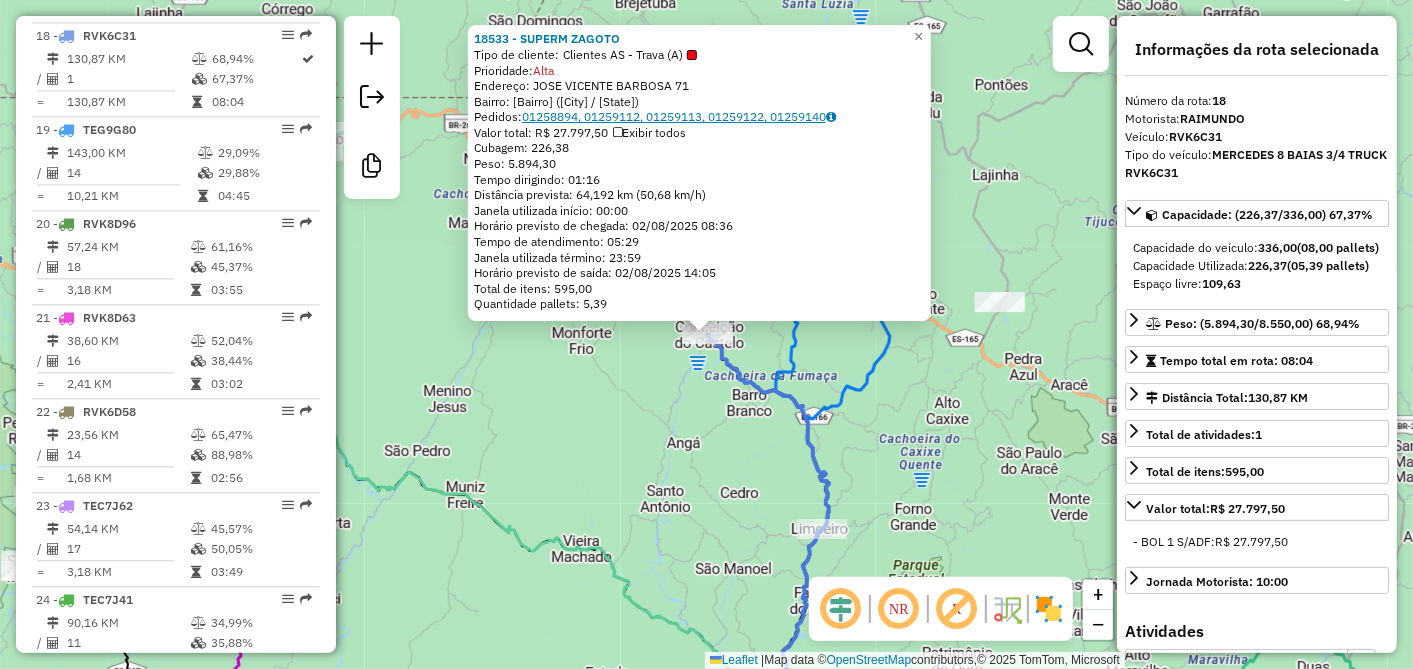 click on "01258894, 01259112, 01259113, 01259122, 01259140" 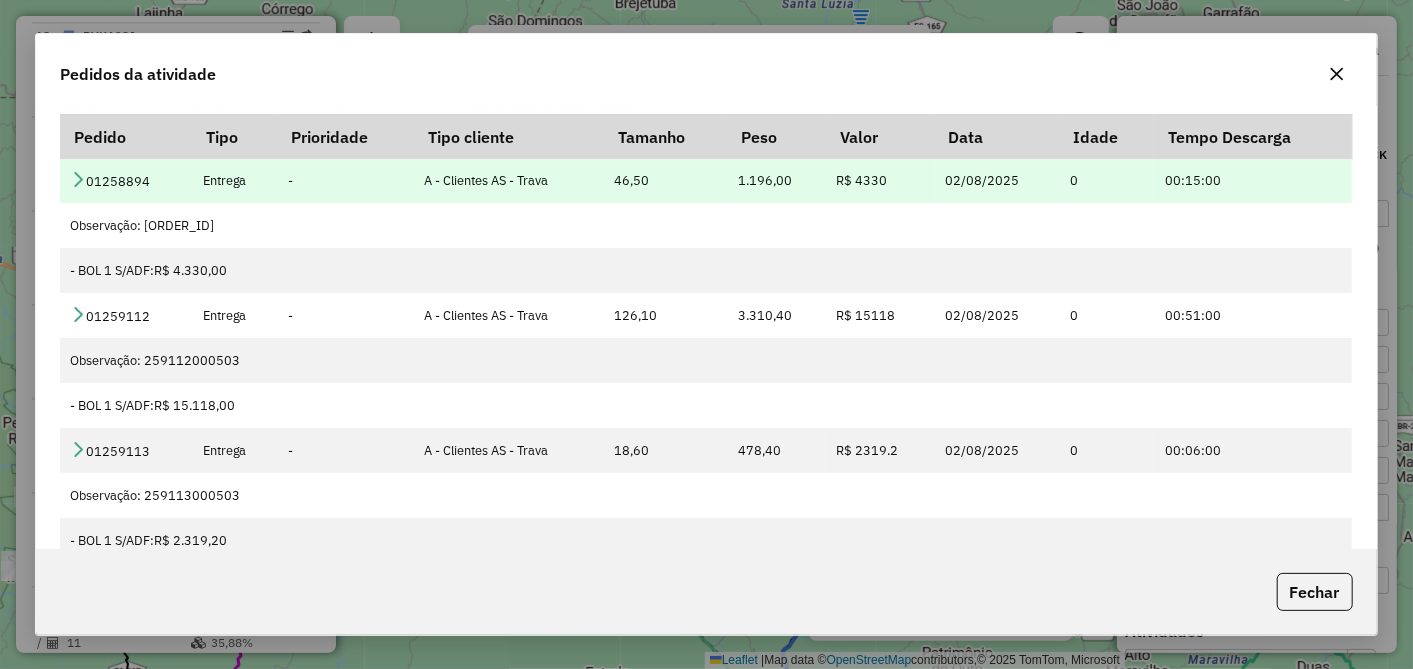 click on "01258894" at bounding box center [126, 180] 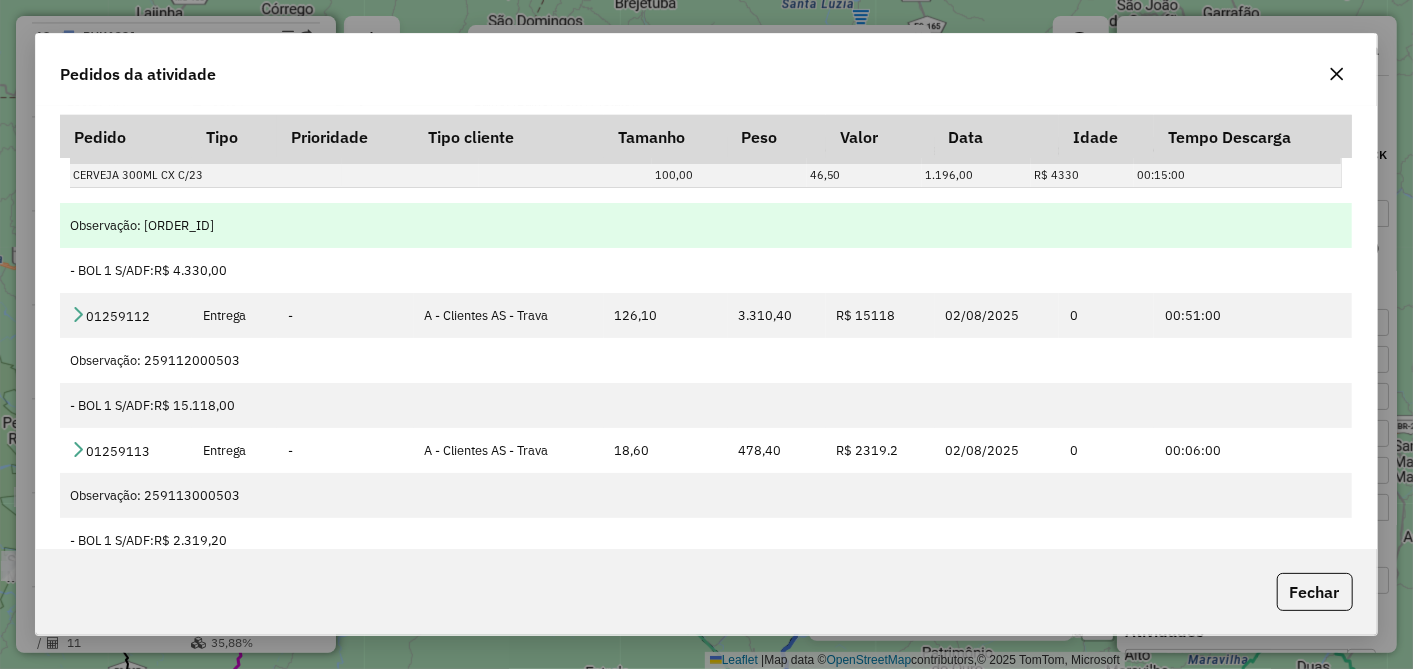 scroll, scrollTop: 111, scrollLeft: 0, axis: vertical 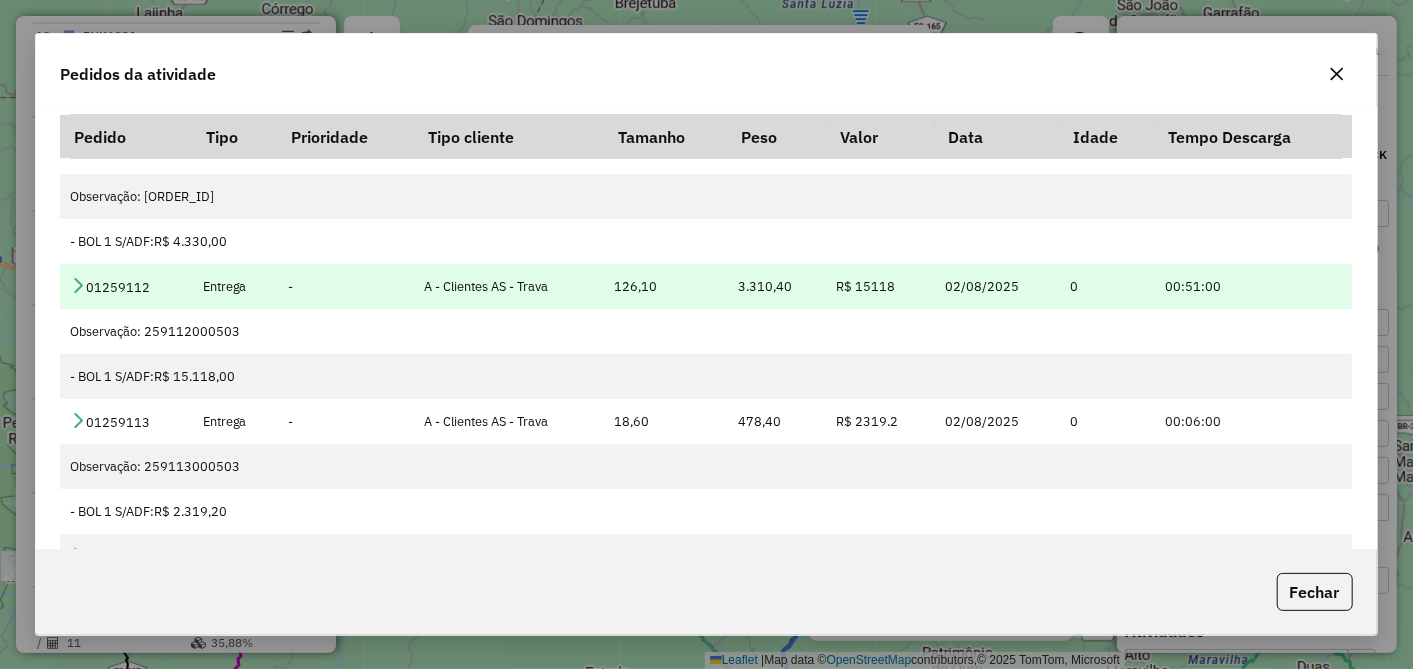 click at bounding box center (78, 285) 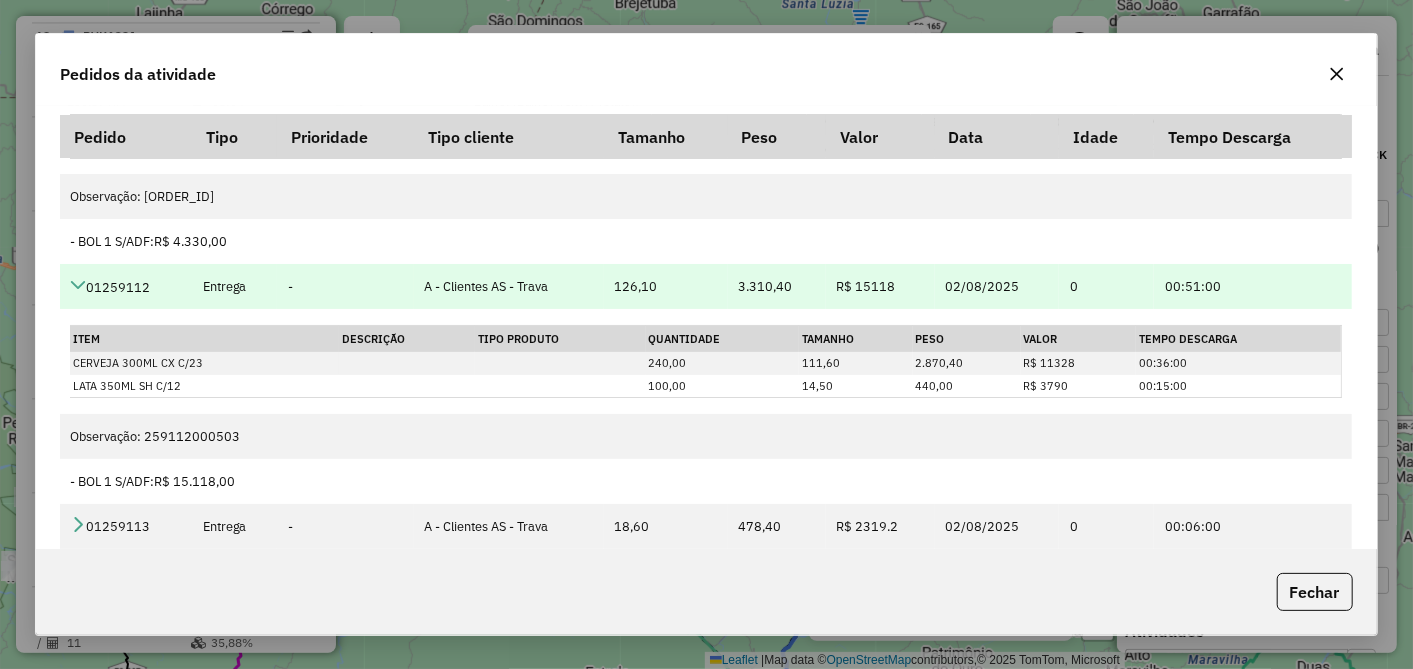 scroll, scrollTop: 222, scrollLeft: 0, axis: vertical 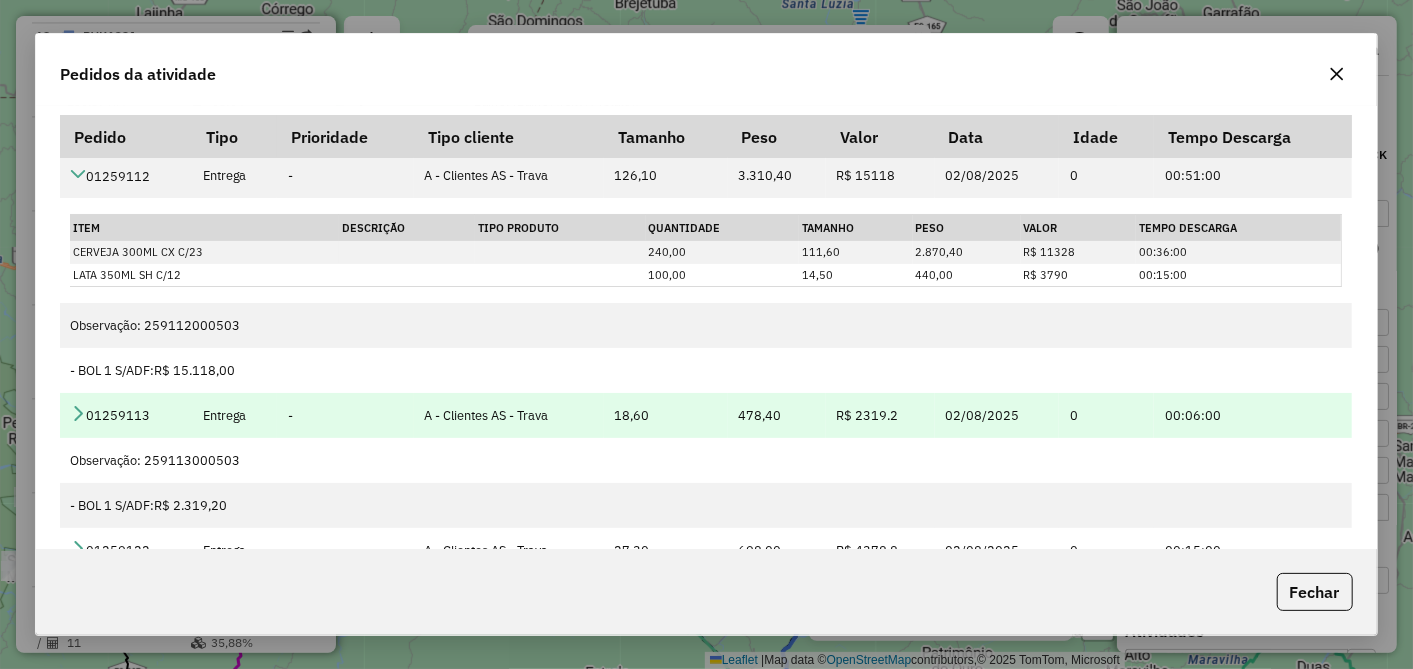 click at bounding box center (78, 413) 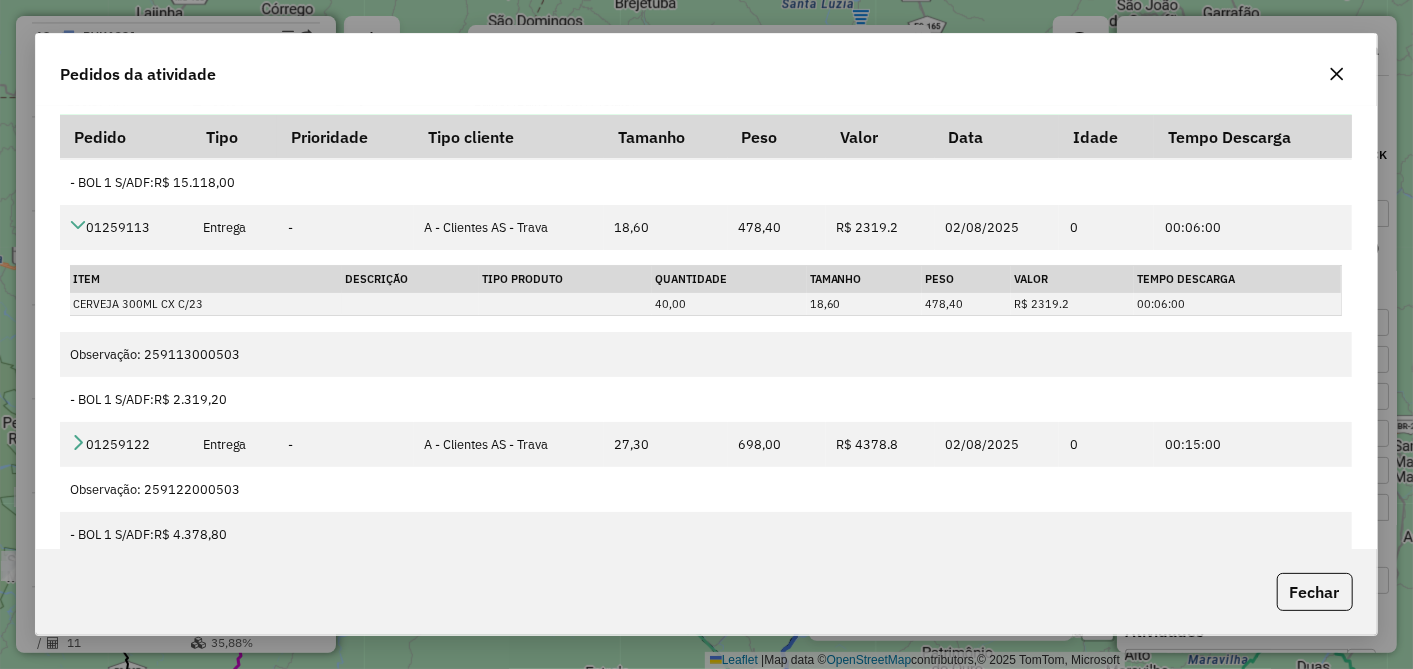 scroll, scrollTop: 444, scrollLeft: 0, axis: vertical 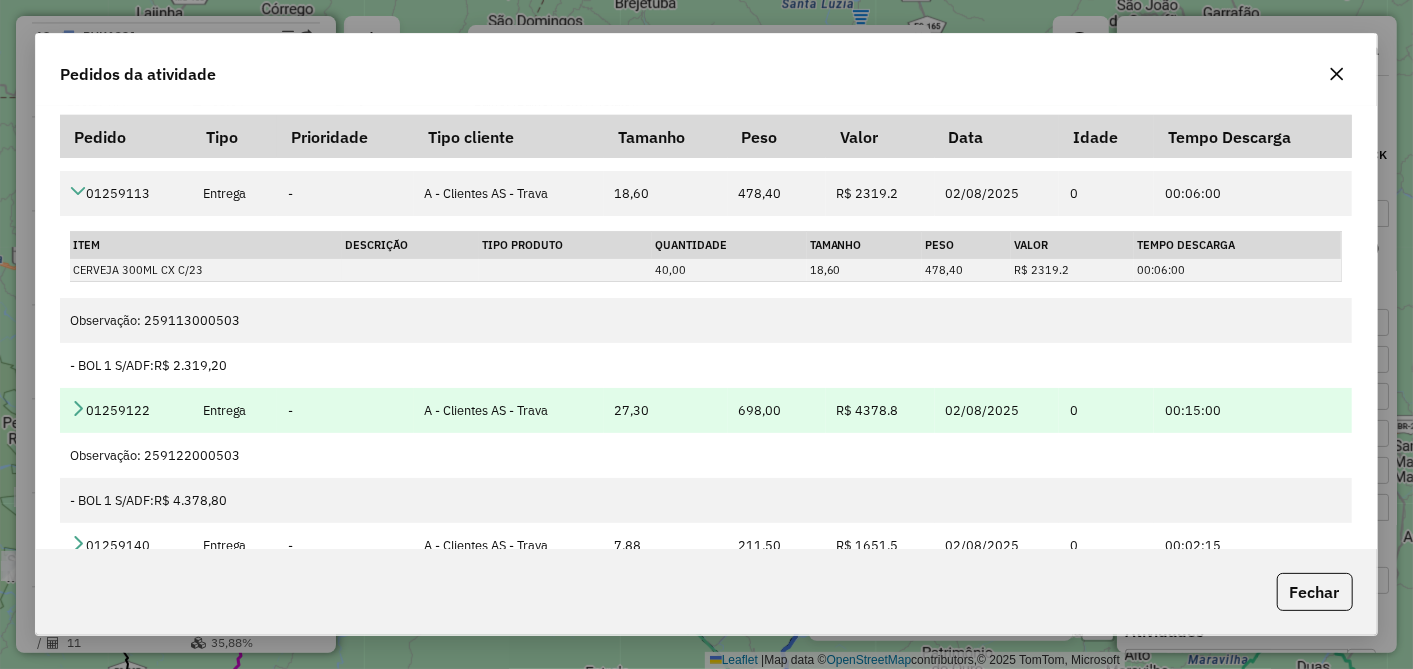 click at bounding box center (78, 408) 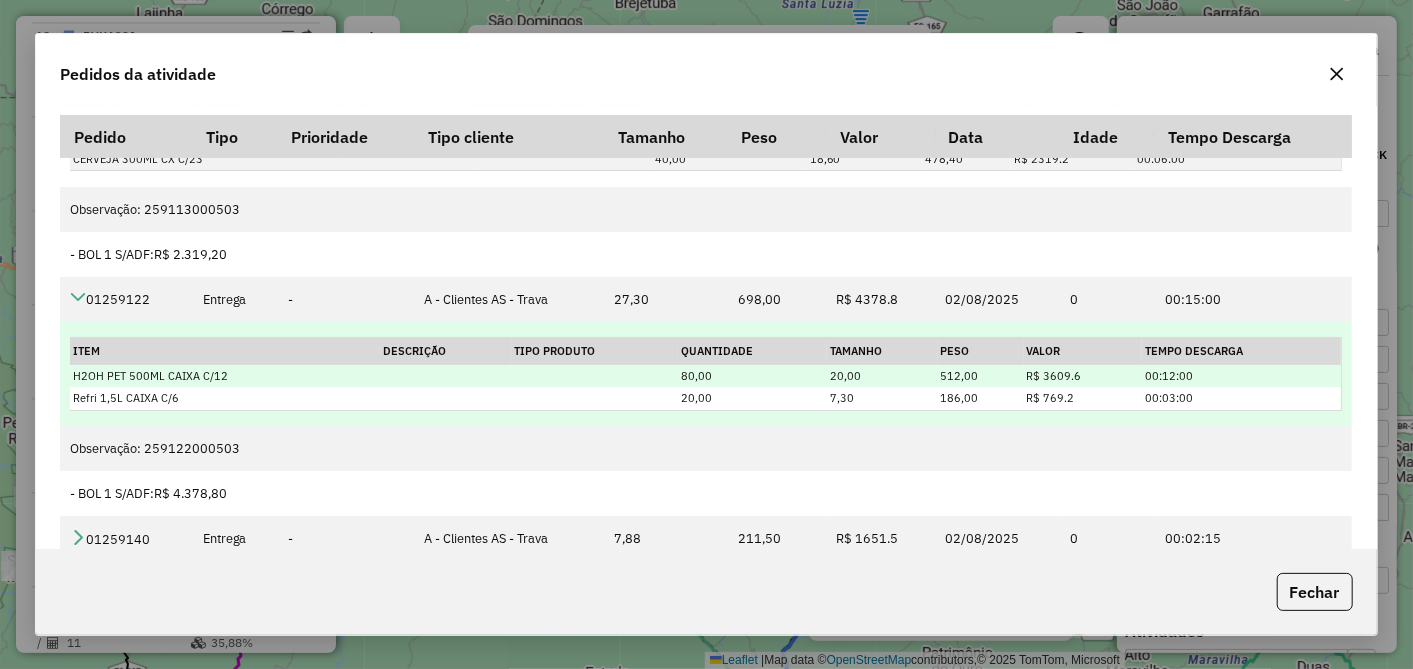scroll, scrollTop: 608, scrollLeft: 0, axis: vertical 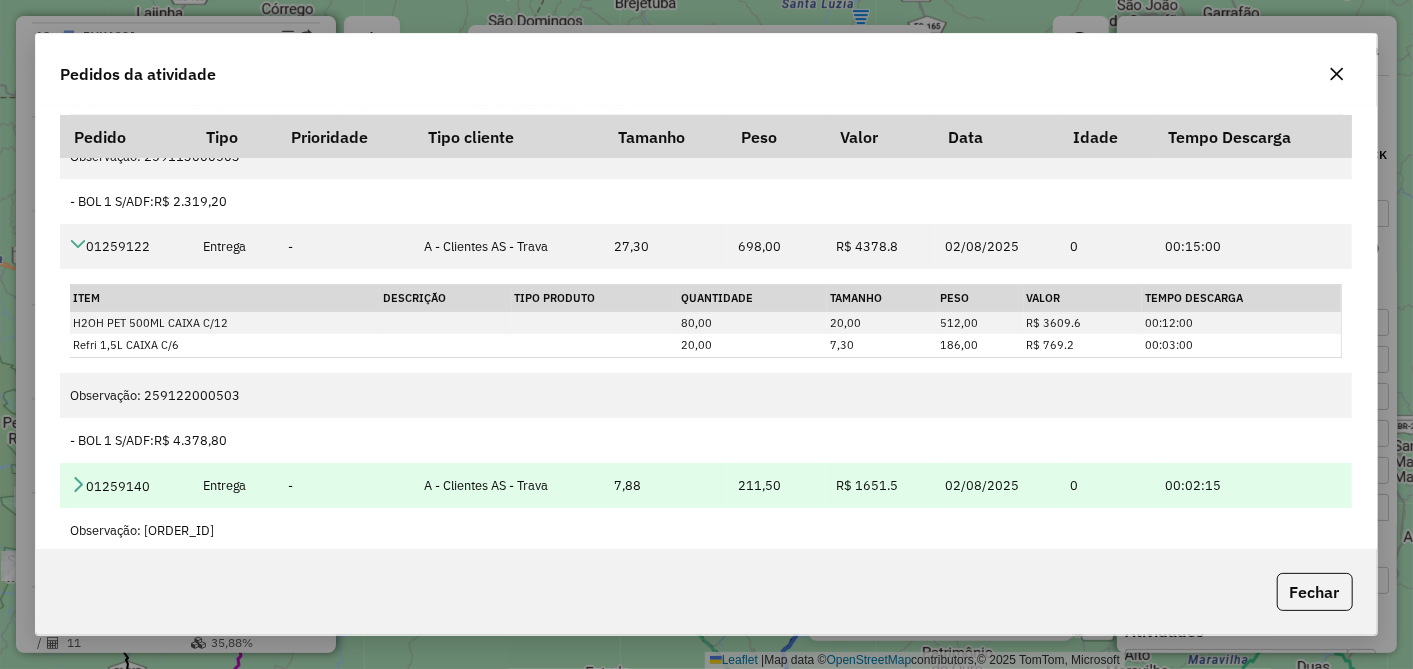 click on "01259140" at bounding box center [126, 485] 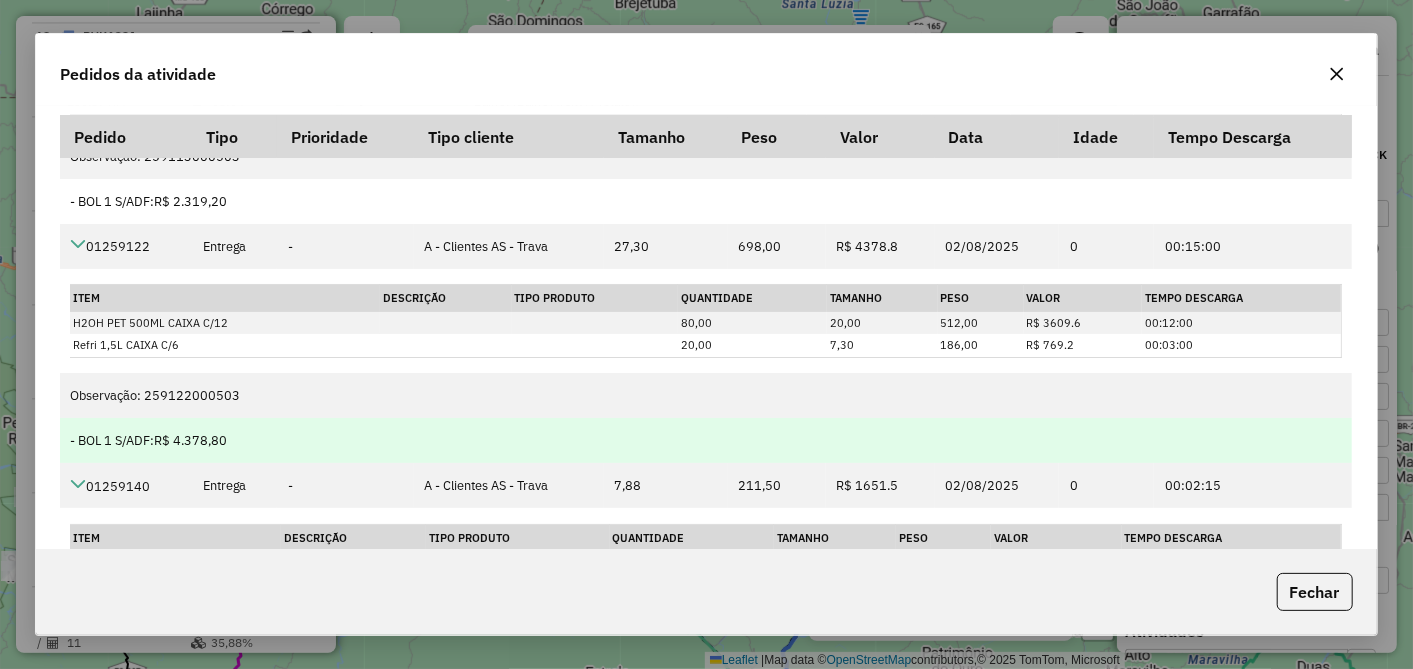 scroll, scrollTop: 688, scrollLeft: 0, axis: vertical 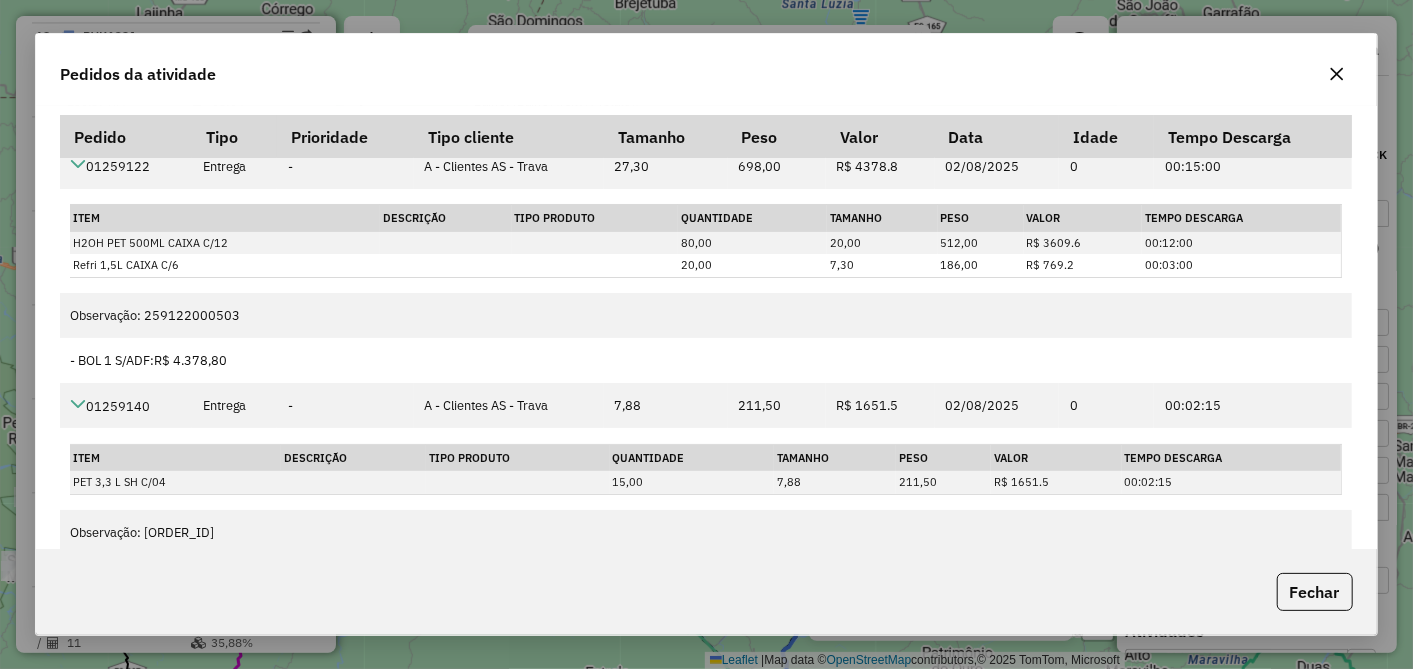 click 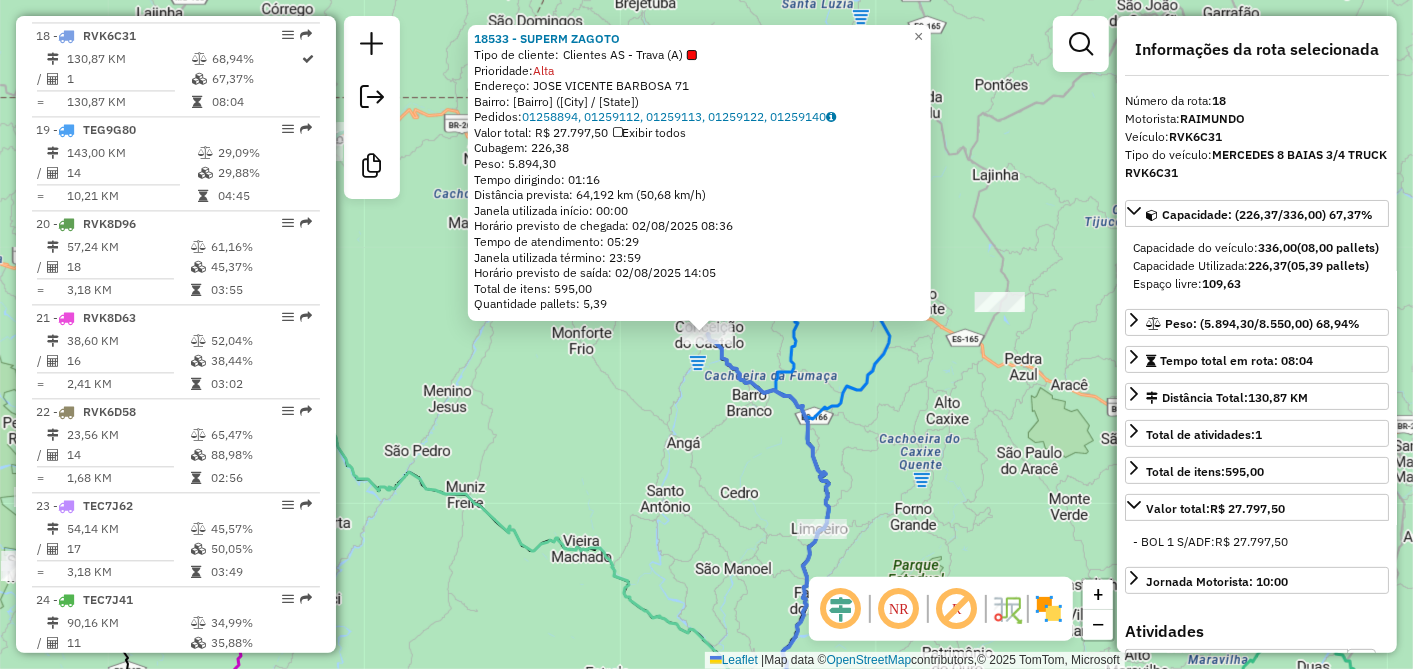 click on "18533 - SUPERM ZAGOTO  Tipo de cliente:   Clientes AS - Trava (A)   Prioridade:  Alta  Endereço:  [NAME] [NUMBER]   Bairro: [Bairro] ([City] / [State])   Pedidos:  01258894, 01259112, 01259113, 01259122, 01259140   Valor total: R$ 27.797,50   Exibir todos   Cubagem: 226,38  Peso: 5.894,30  Tempo dirigindo: 01:16   Distância prevista: 64,192 km (50,68 km/h)   Janela utilizada início: 00:00   Horário previsto de chegada: 02/08/2025 08:36   Tempo de atendimento: 05:29   Janela utilizada término: 23:59   Horário previsto de saída: 02/08/2025 14:05   Total de itens: 595,00   Quantidade pallets: 5,39" 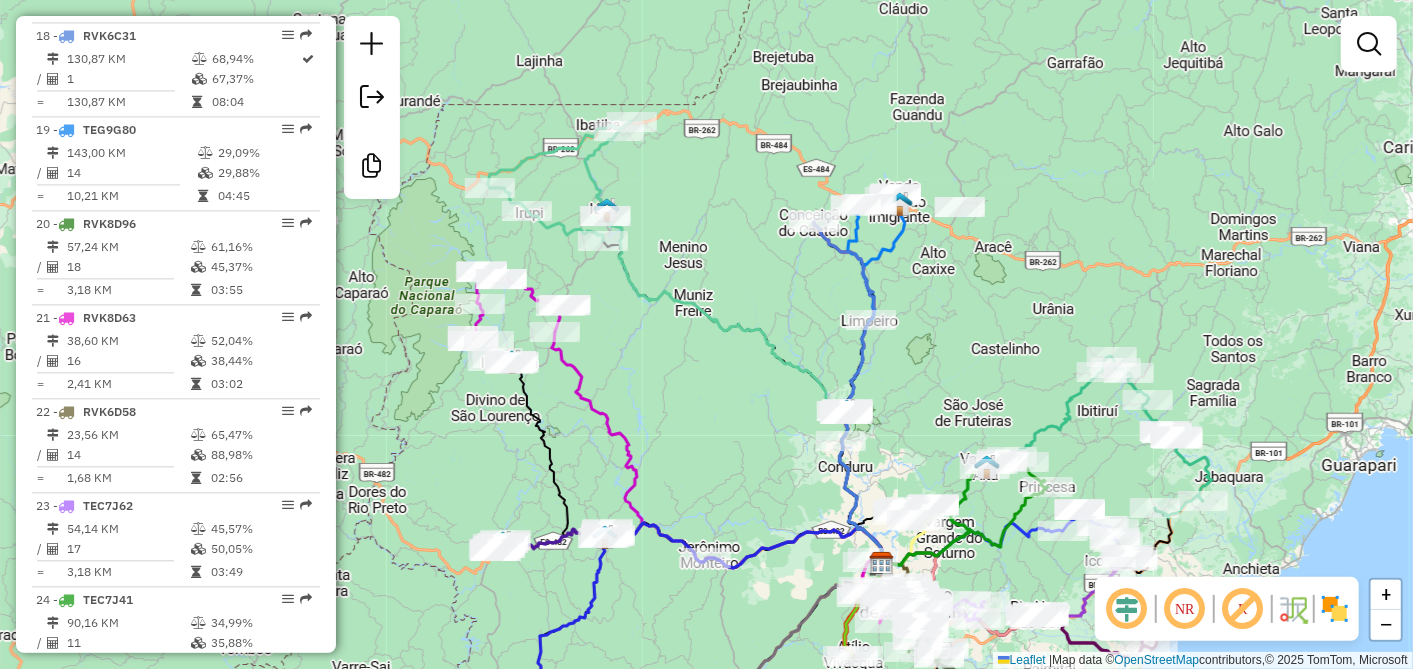 drag, startPoint x: 1005, startPoint y: 357, endPoint x: 1093, endPoint y: 287, distance: 112.44554 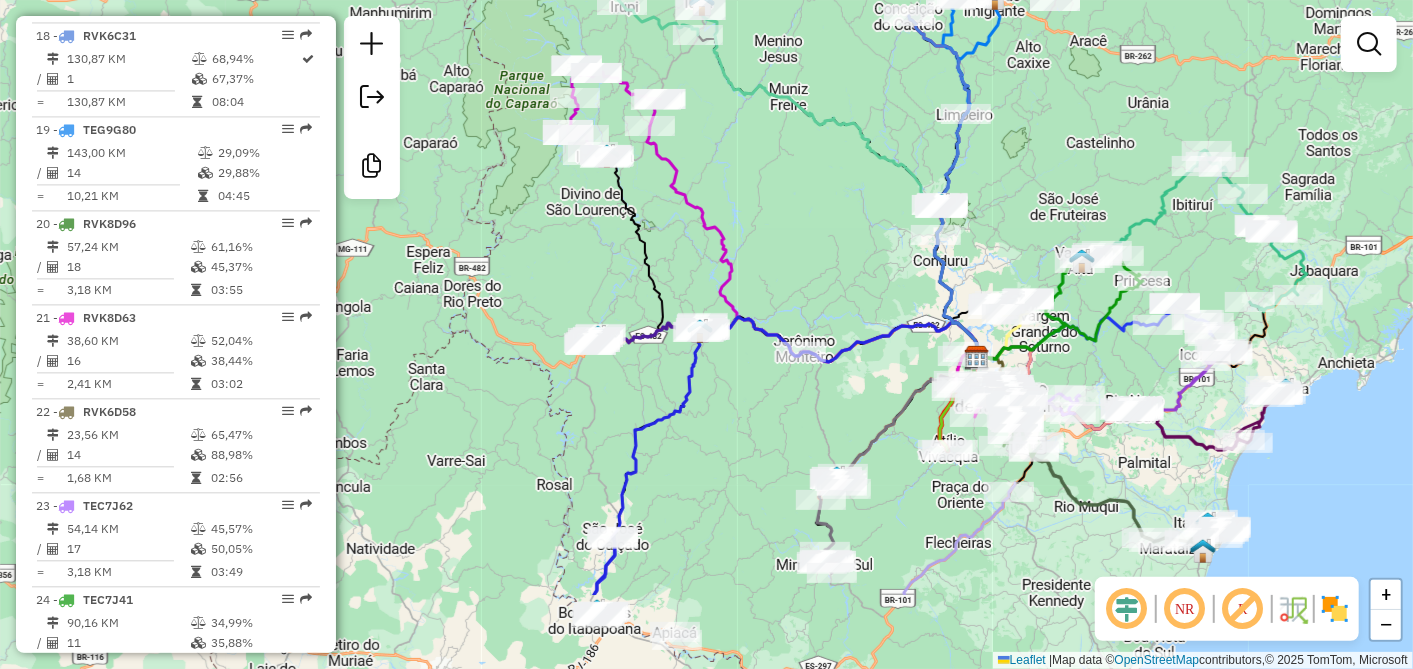 drag, startPoint x: 678, startPoint y: 227, endPoint x: 674, endPoint y: 70, distance: 157.05095 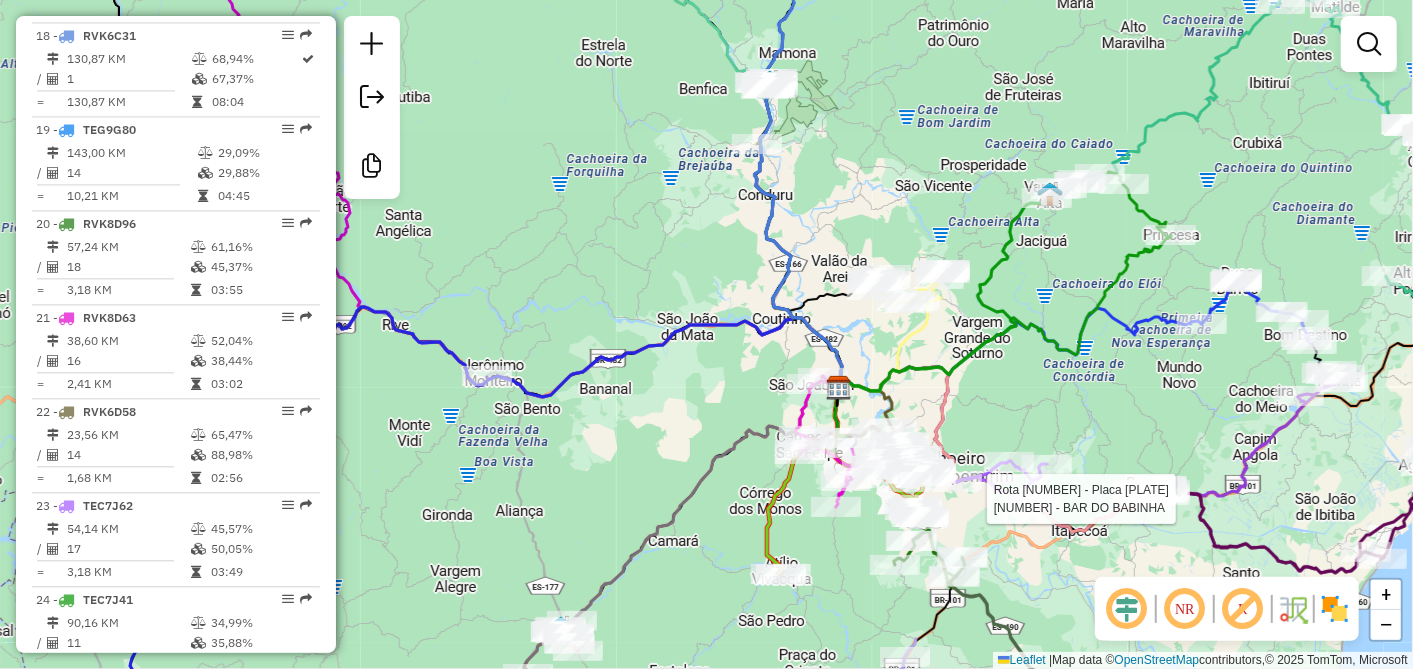 select on "**********" 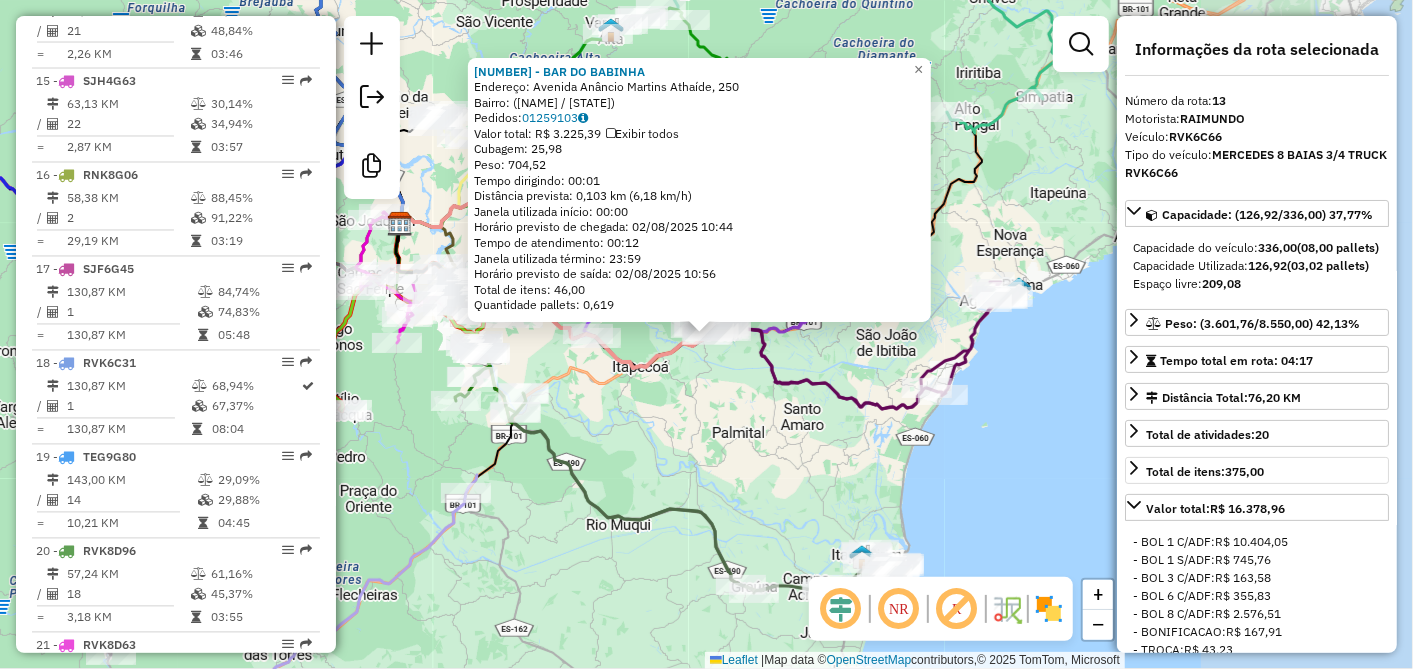 scroll, scrollTop: 1911, scrollLeft: 0, axis: vertical 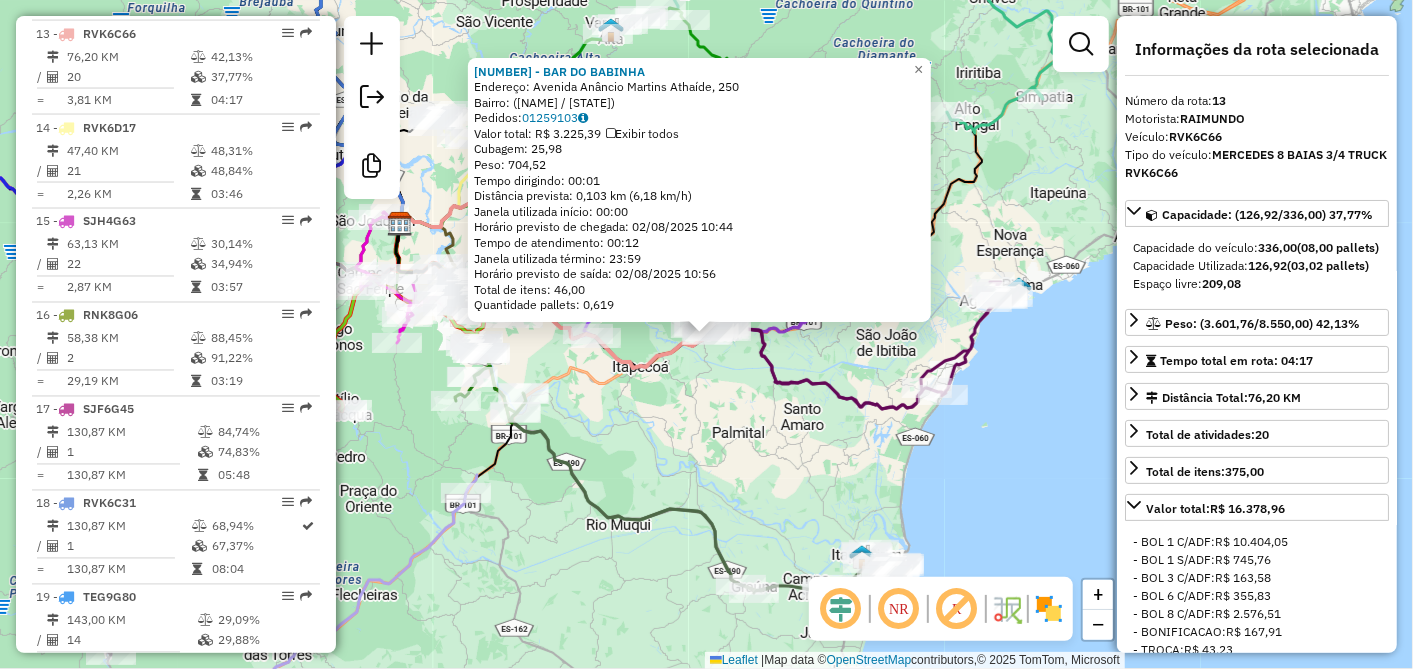 click on "402 - BAR DO BABINHA  Endereço: Avenida Anâncio Martins Athaíde, [NUMBER]   Bairro:  ([CITY] / [STATE])   Pedidos:  01259103   Valor total: R$ 3.225,39   Exibir todos   Cubagem: 25,98  Peso: 704,52  Tempo dirigindo: 00:01   Distância prevista: 0,103 km (6,18 km/h)   Janela utilizada início: 00:00   Horário previsto de chegada: 02/08/2025 10:44   Tempo de atendimento: 00:12   Janela utilizada término: 23:59   Horário previsto de saída: 02/08/2025 10:56   Total de itens: 46,00   Quantidade pallets: 0,619  × Janela de atendimento Grade de atendimento Capacidade Transportadoras Veículos Cliente Pedidos  Rotas Selecione os dias de semana para filtrar as janelas de atendimento  Seg   Ter   Qua   Qui   Sex   Sáb   Dom  Informe o período da janela de atendimento: De: Até:  Filtrar exatamente a janela do cliente  Considerar janela de atendimento padrão  Selecione os dias de semana para filtrar as grades de atendimento  Seg   Ter   Qua   Qui   Sex   Sáb   Dom   Peso mínimo:   Peso máximo:   De:   De:" 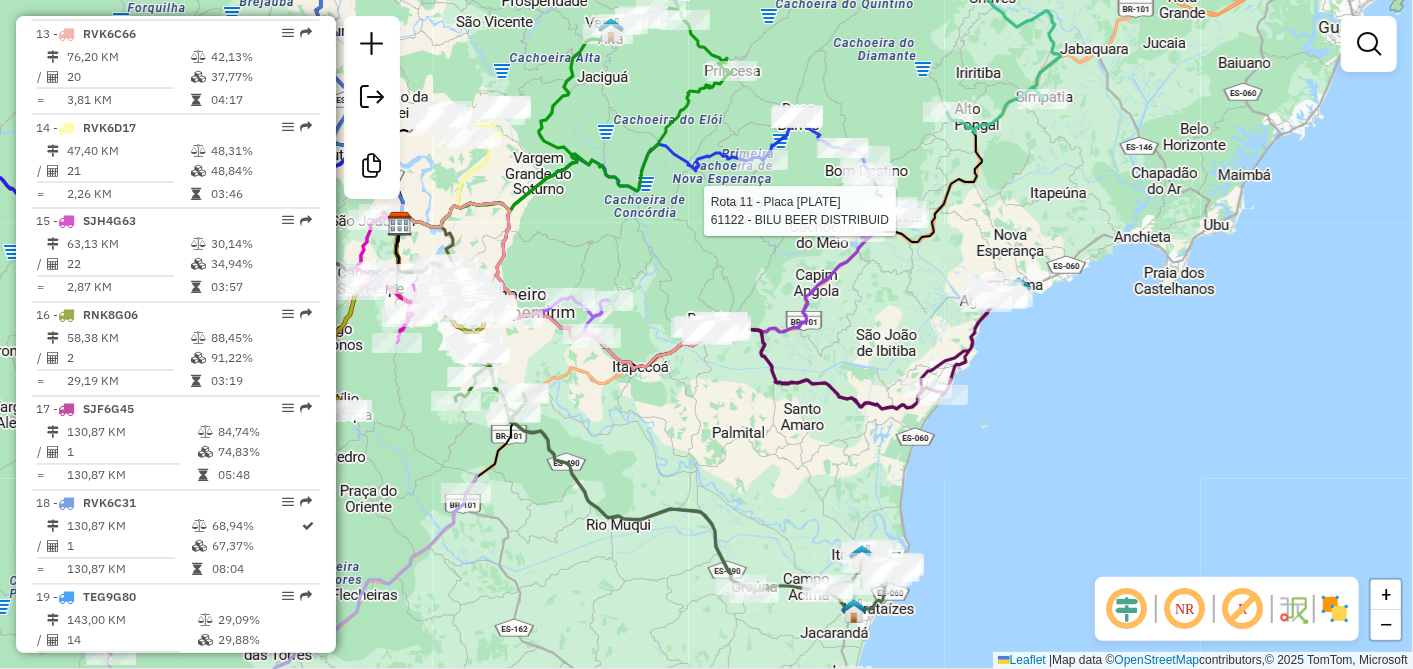 select on "**********" 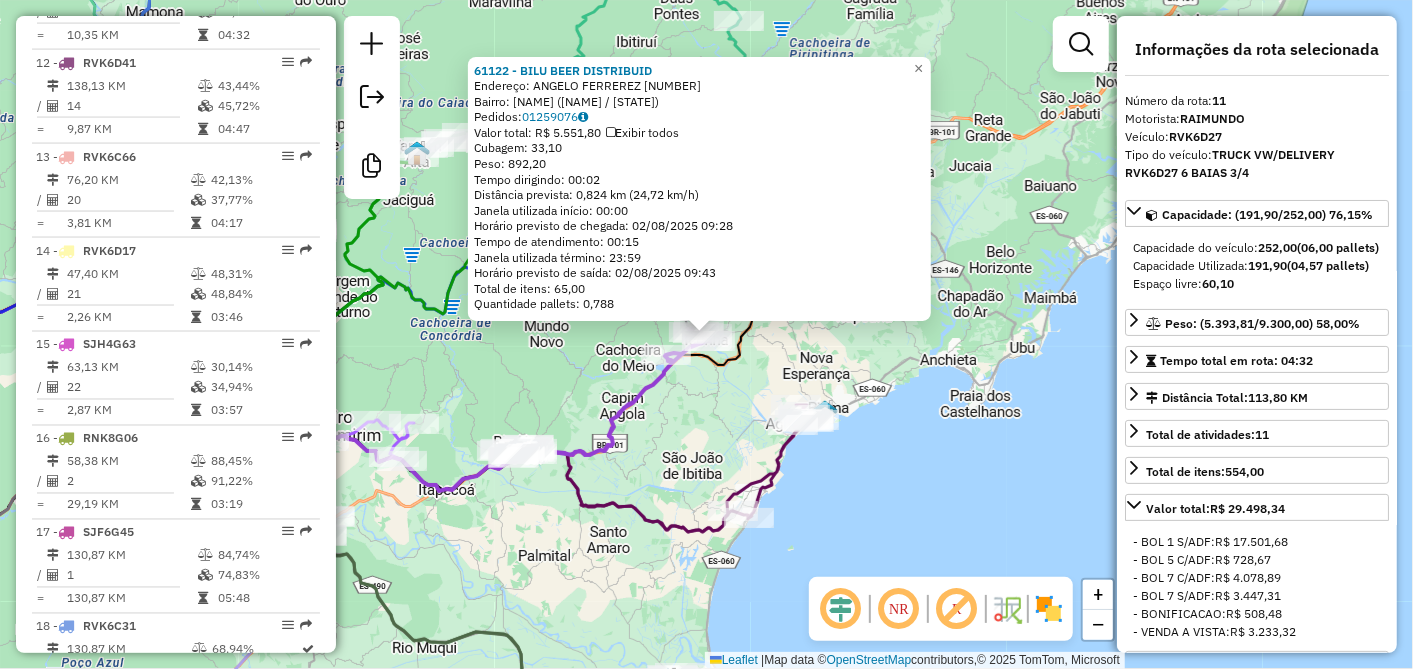 scroll, scrollTop: 1723, scrollLeft: 0, axis: vertical 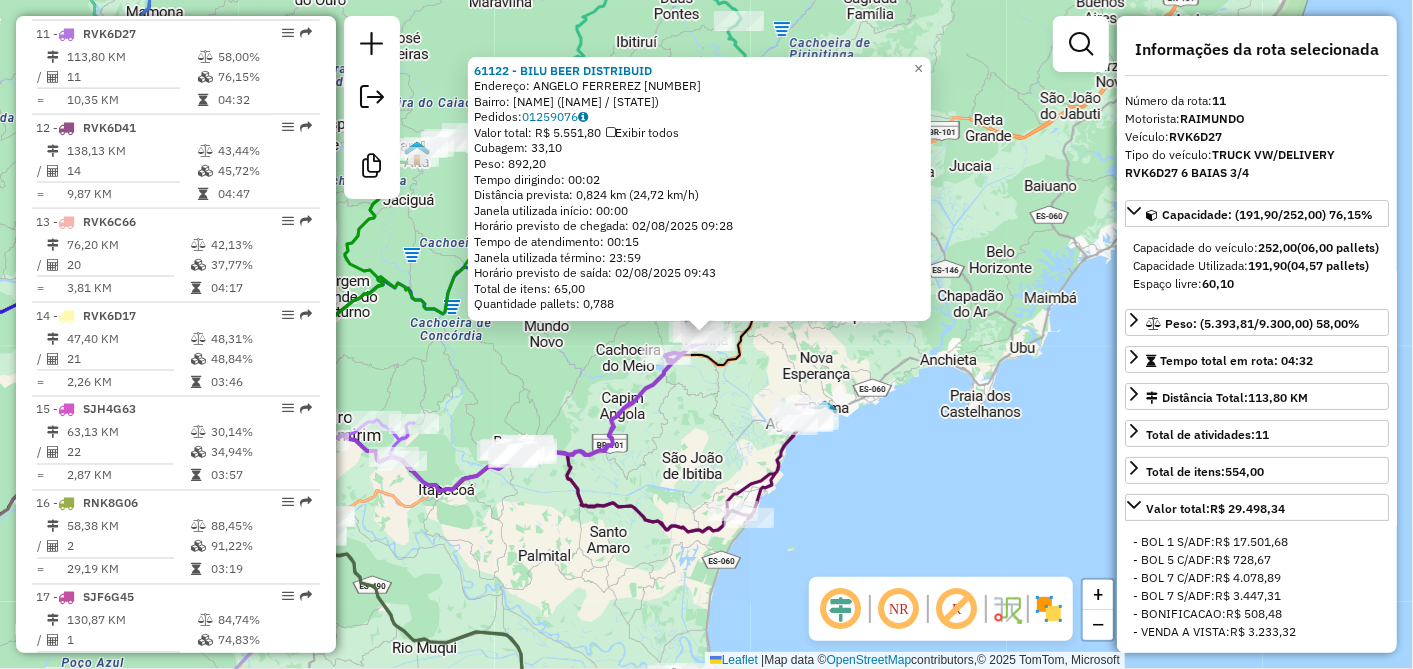 click on "61122 - BILU BEER DISTRIBUID  Endereço:  ANGELO FERREREZ [NUMBER]   Bairro: JARDIM JANDIRA ([CITY] / [STATE])   Pedidos:  01259076   Valor total: R$ 5.551,80   Exibir todos   Cubagem: 33,10  Peso: 892,20  Tempo dirigindo: 00:02   Distância prevista: 0,824 km (24,72 km/h)   Janela utilizada início: 00:00   Horário previsto de chegada: 02/08/2025 09:28   Tempo de atendimento: 00:15   Janela utilizada término: 23:59   Horário previsto de saída: 02/08/2025 09:43   Total de itens: 65,00   Quantidade pallets: 0,788  × Janela de atendimento Grade de atendimento Capacidade Transportadoras Veículos Cliente Pedidos  Rotas Selecione os dias de semana para filtrar as janelas de atendimento  Seg   Ter   Qua   Qui   Sex   Sáb   Dom  Informe o período da janela de atendimento: De: Até:  Filtrar exatamente a janela do cliente  Considerar janela de atendimento padrão  Selecione os dias de semana para filtrar as grades de atendimento  Seg   Ter   Qua   Qui   Sex   Sáb   Dom   Clientes fora do dia de atendimento selecionado" 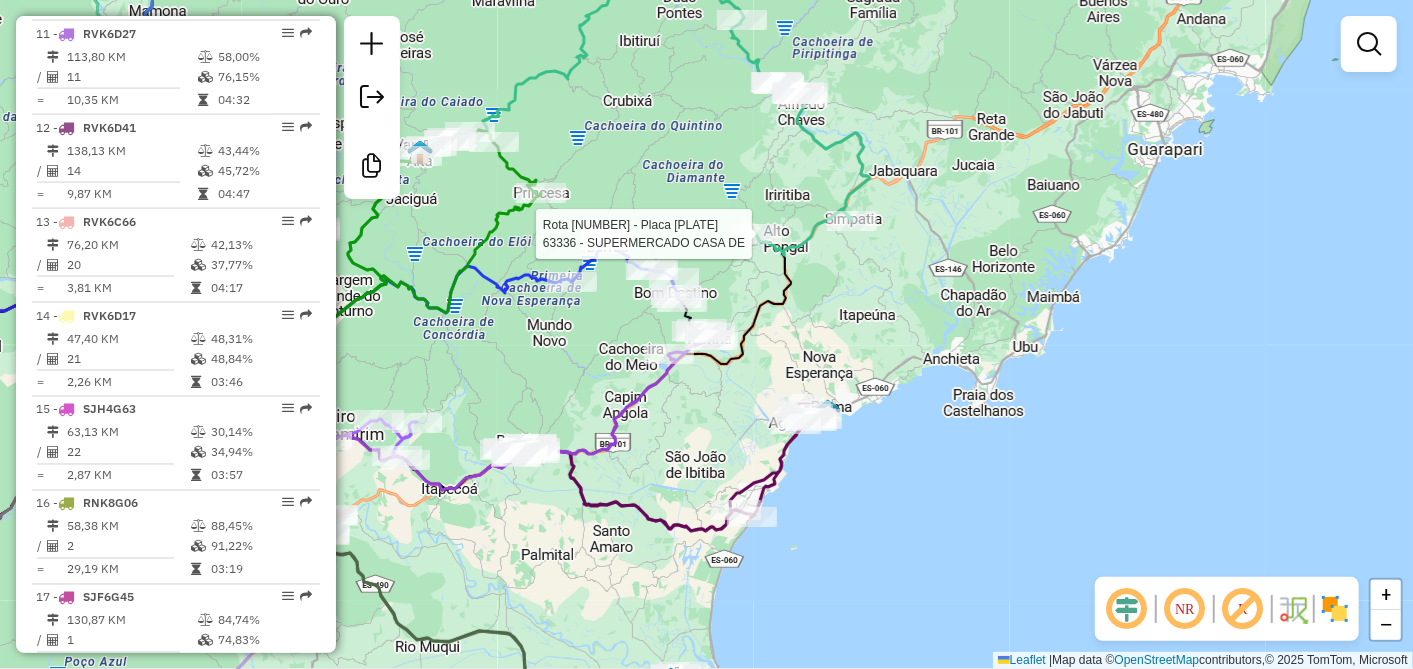 select on "**********" 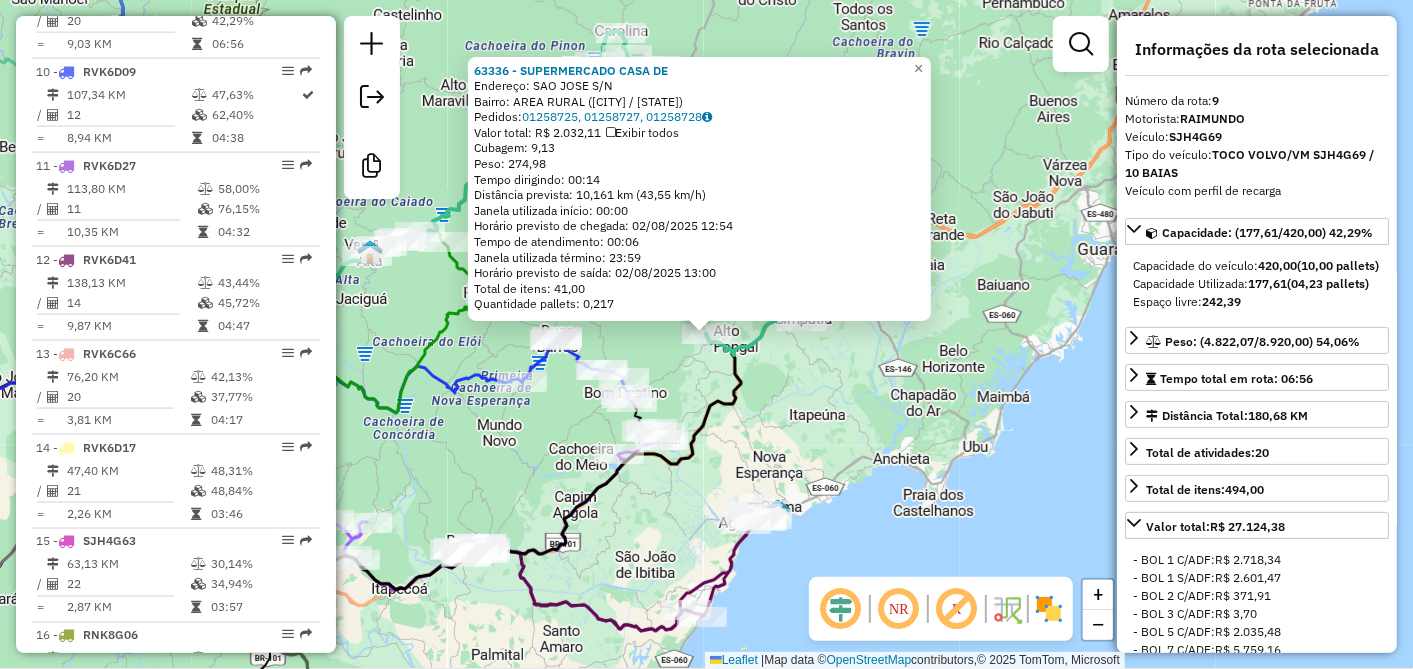 scroll, scrollTop: 1536, scrollLeft: 0, axis: vertical 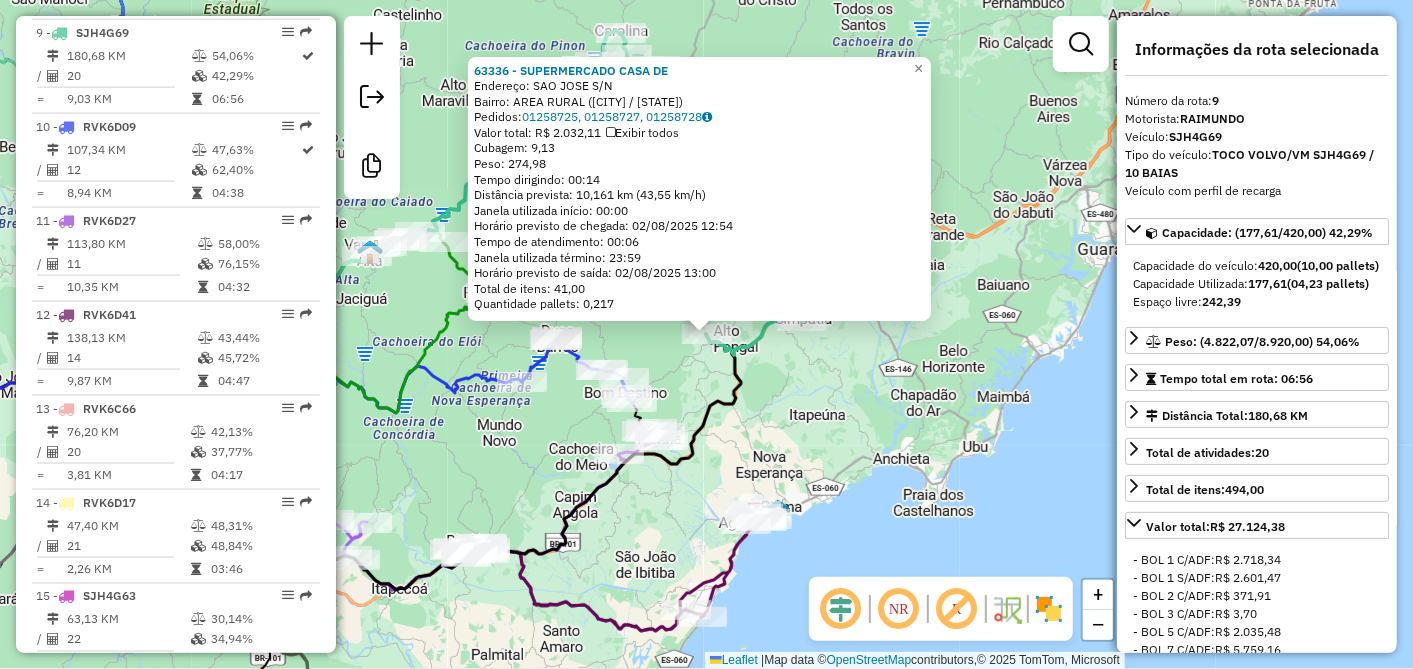 click on "[NUMBER] - SUPERMERCADO CASA DE  Endereço: [NAME] S/N   Bairro: [NAME] ([NAME] / [STATE])   Pedidos:  [ORDER_ID], [ORDER_ID], [ORDER_ID]   Valor total: [CURRENCY] [AMOUNT]   Exibir todos   Cubagem: [AMOUNT]  Peso: [AMOUNT]  Tempo dirigindo: [TIME]   Distância prevista: [DISTANCE] ([SPEED])   Janela utilizada início: [TIME]   Horário previsto de chegada: [DATE] [TIME]   Tempo de atendimento: [TIME]   Janela utilizada término: [TIME]   Horário previsto de saída: [DATE] [TIME]   Total de itens: [AMOUNT]   Quantidade pallets: [AMOUNT]  × Janela de atendimento Grade de atendimento Capacidade Transportadoras Veículos Cliente Pedidos  Rotas Selecione os dias de semana para filtrar as janelas de atendimento  Seg   Ter   Qua   Qui   Sex   Sáb   Dom  Informe o período da janela de atendimento: De: Até:  Filtrar exatamente a janela do cliente  Considerar janela de atendimento padrão  Selecione os dias de semana para filtrar as grades de atendimento  Seg   Ter   Qua   Qui   Sex   Sáb   Dom   Peso mínimo:   Peso máximo:   De:" 